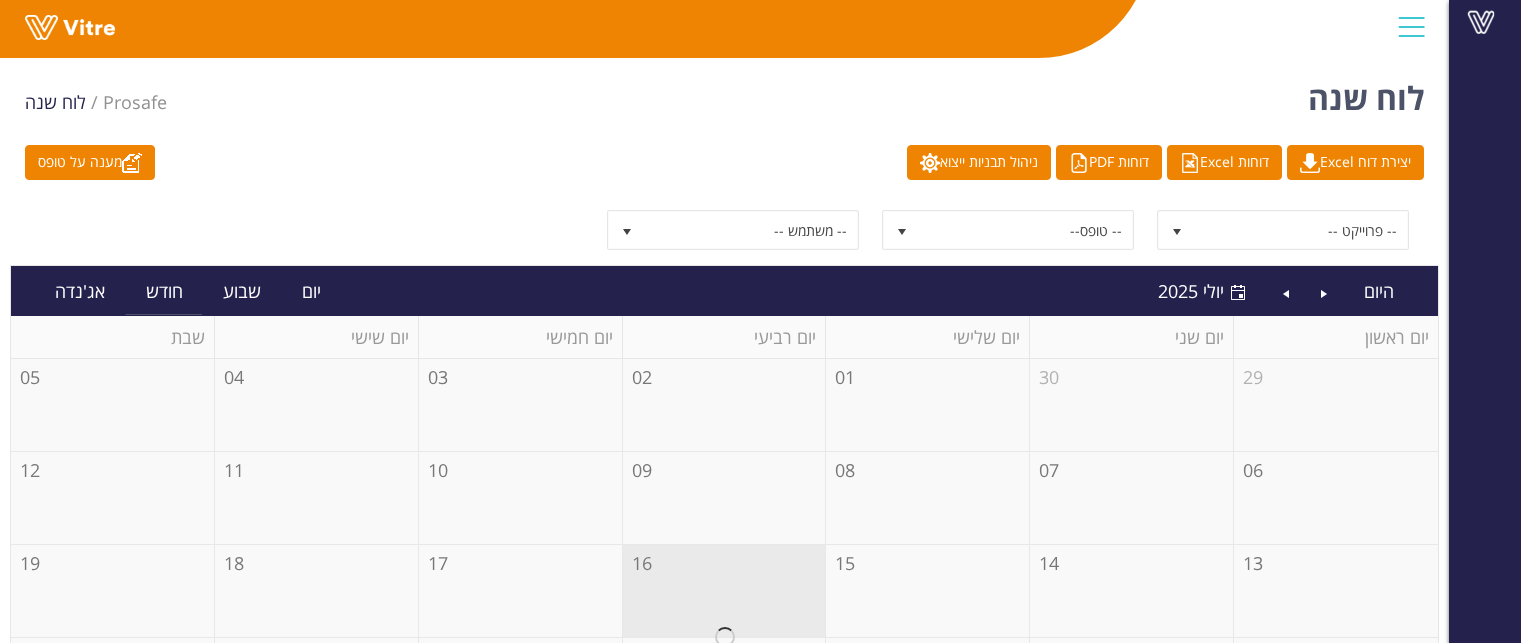 scroll, scrollTop: 0, scrollLeft: 0, axis: both 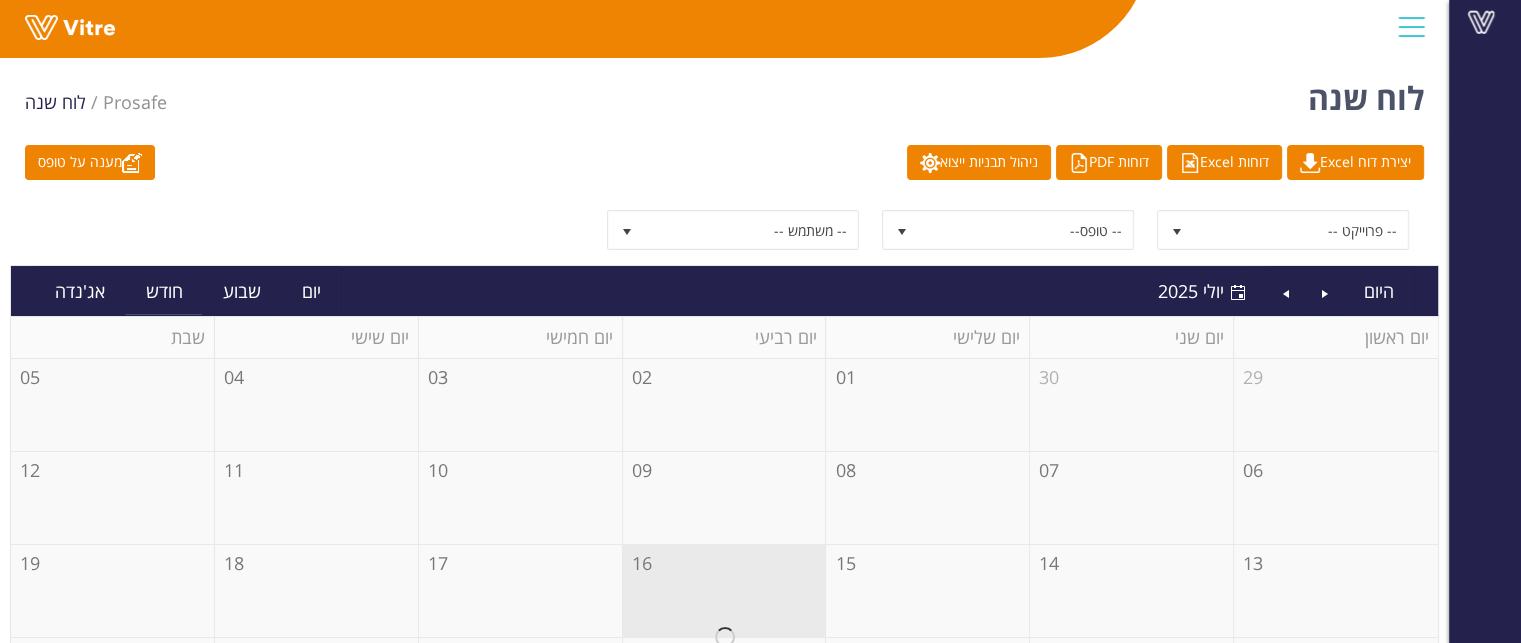 click on "מענה על טופס
יצירת דוח Excel
דוחות Excel
דוחות PDF
ניהול תבניות ייצוא
-- פרוייקט --
-- טופס--
-- משתמש --
היום [DATE] [DATE] חודש יום שבוע חודש אג'נדה יום ראשון יום שני יום שלישי יום רביעי יום חמישי יום שישי שבת Loading... 29 30 01 02 03 04 05 06 07 08 09 10 11 12 13 14 15 16 17 18 19 20 21 22 23 24 25 26 27 28 29 30 31 01 02 03 04 05 06 07 08 09" at bounding box center [724, 531] 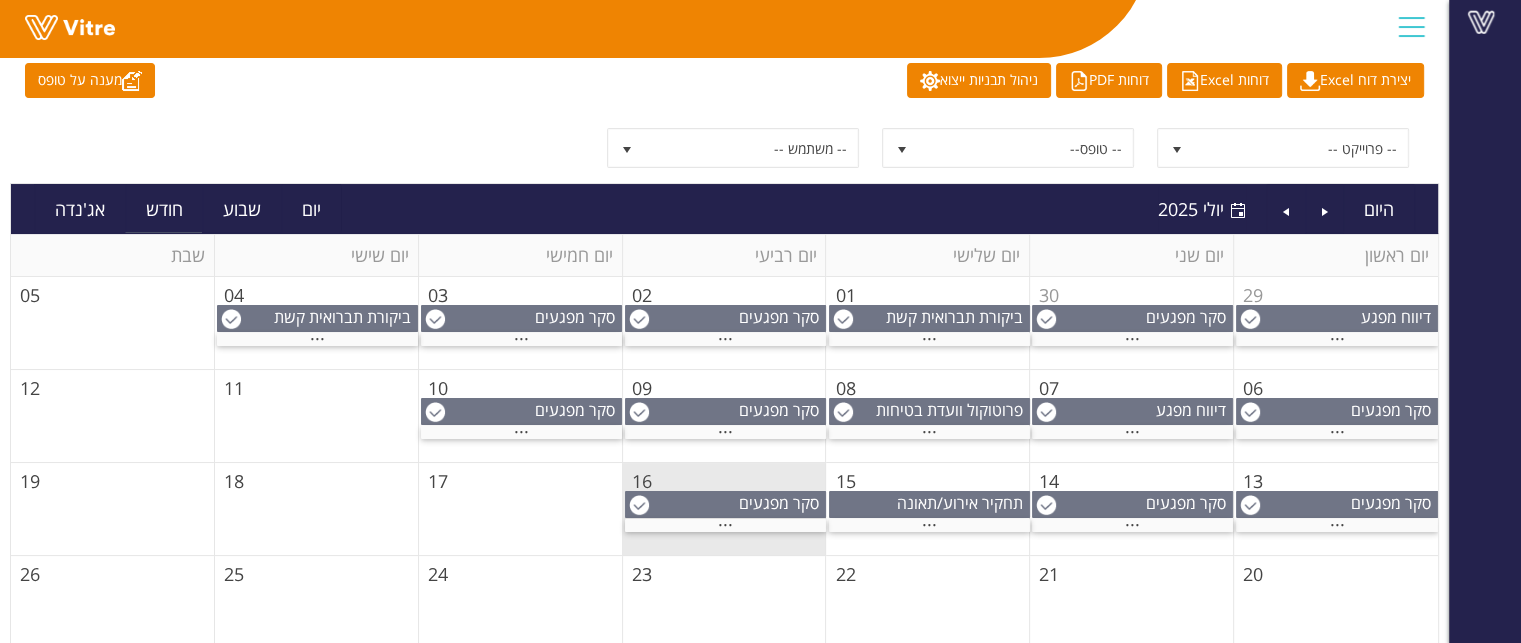 scroll, scrollTop: 200, scrollLeft: 0, axis: vertical 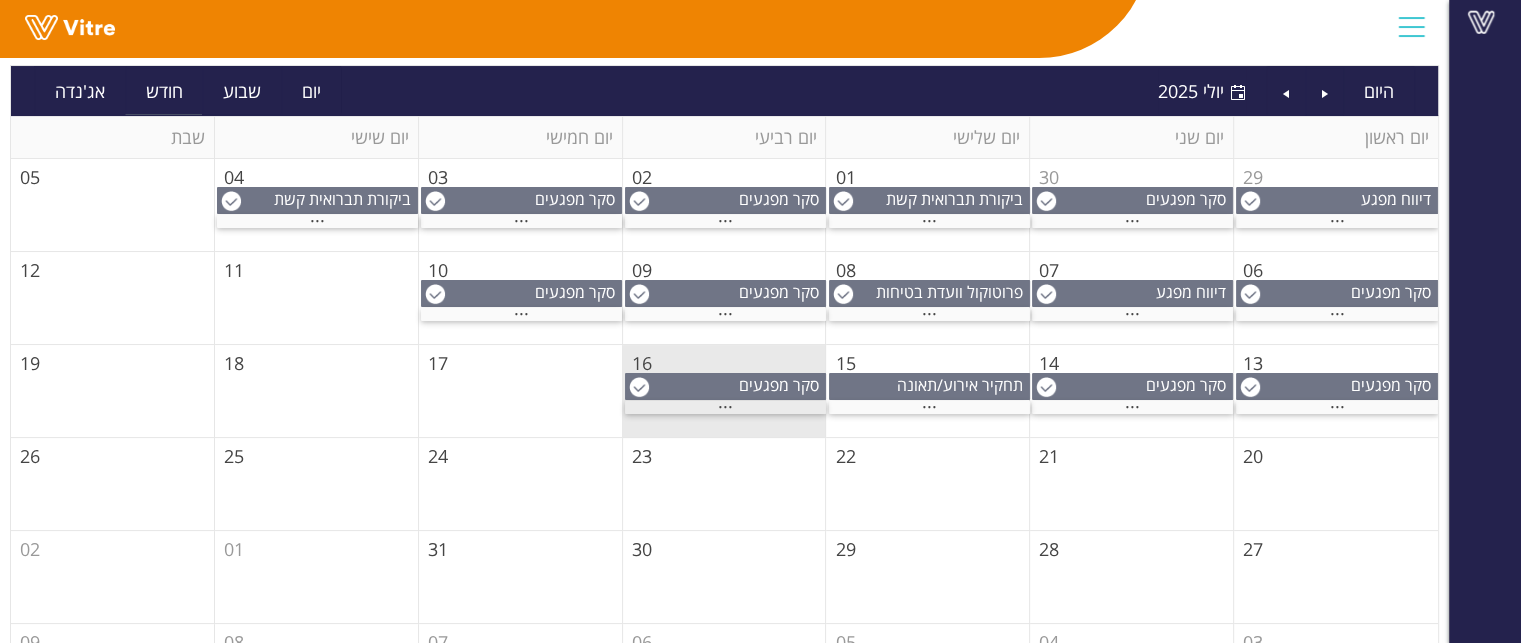 click on "..." at bounding box center (725, 407) 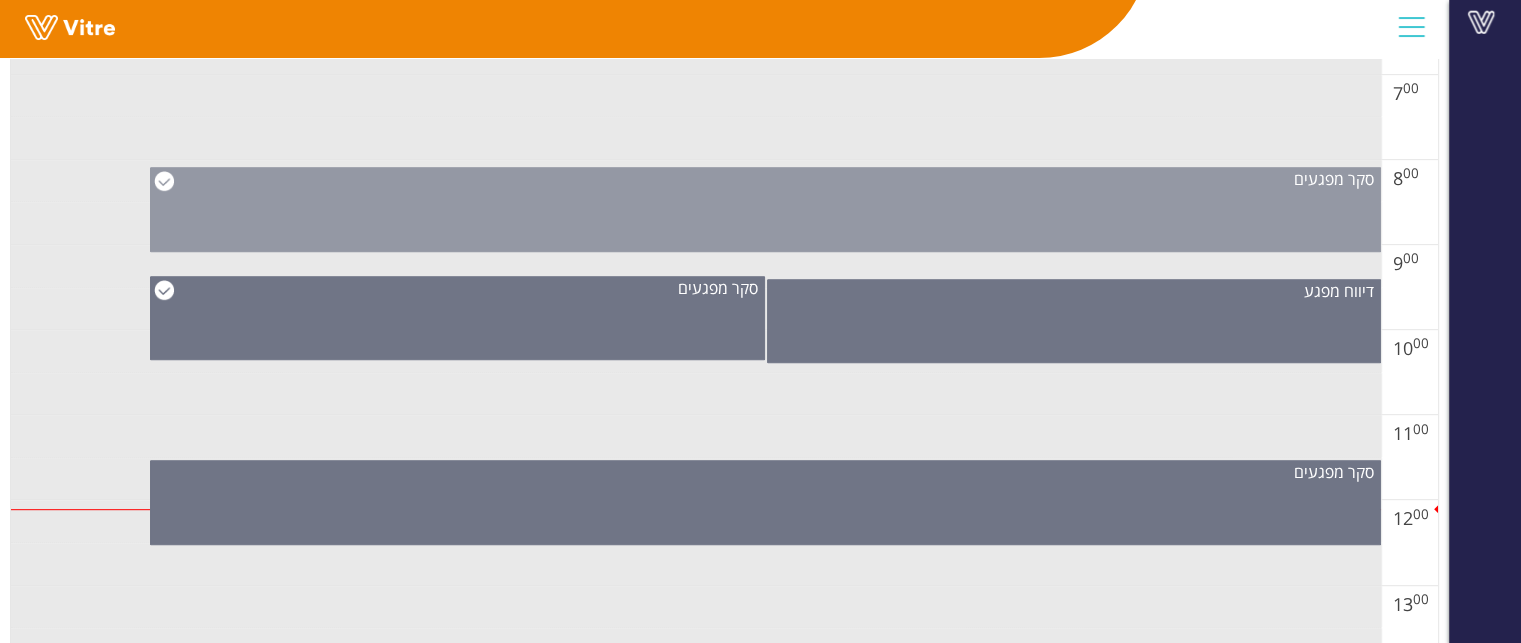 scroll, scrollTop: 900, scrollLeft: 0, axis: vertical 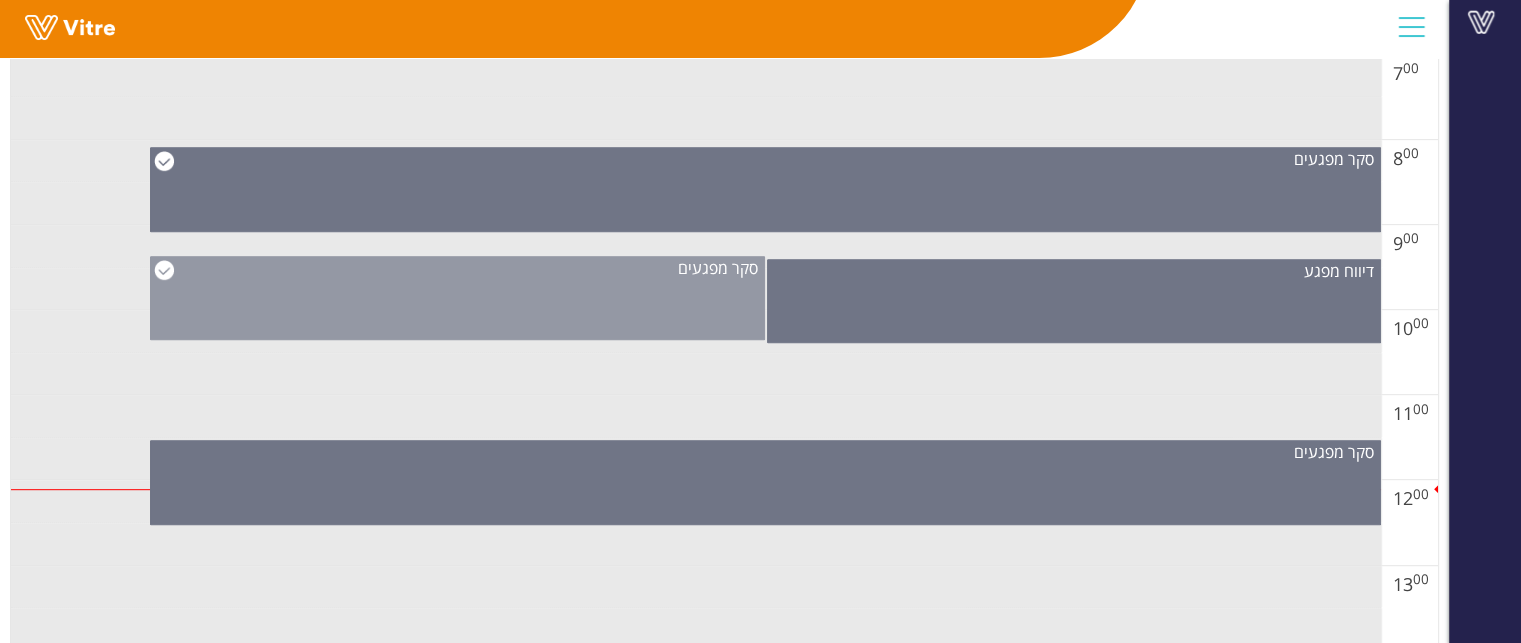 click on "סקר מפגעים" at bounding box center (457, 298) 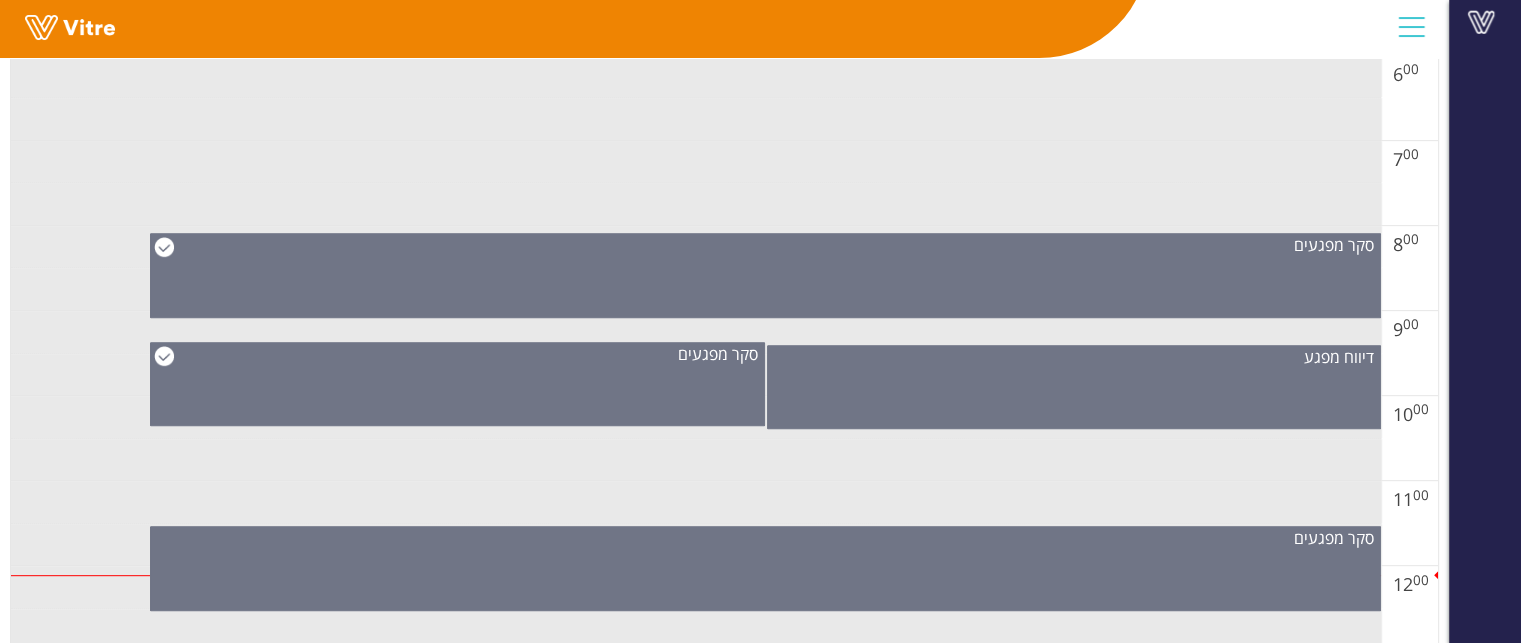 scroll, scrollTop: 700, scrollLeft: 0, axis: vertical 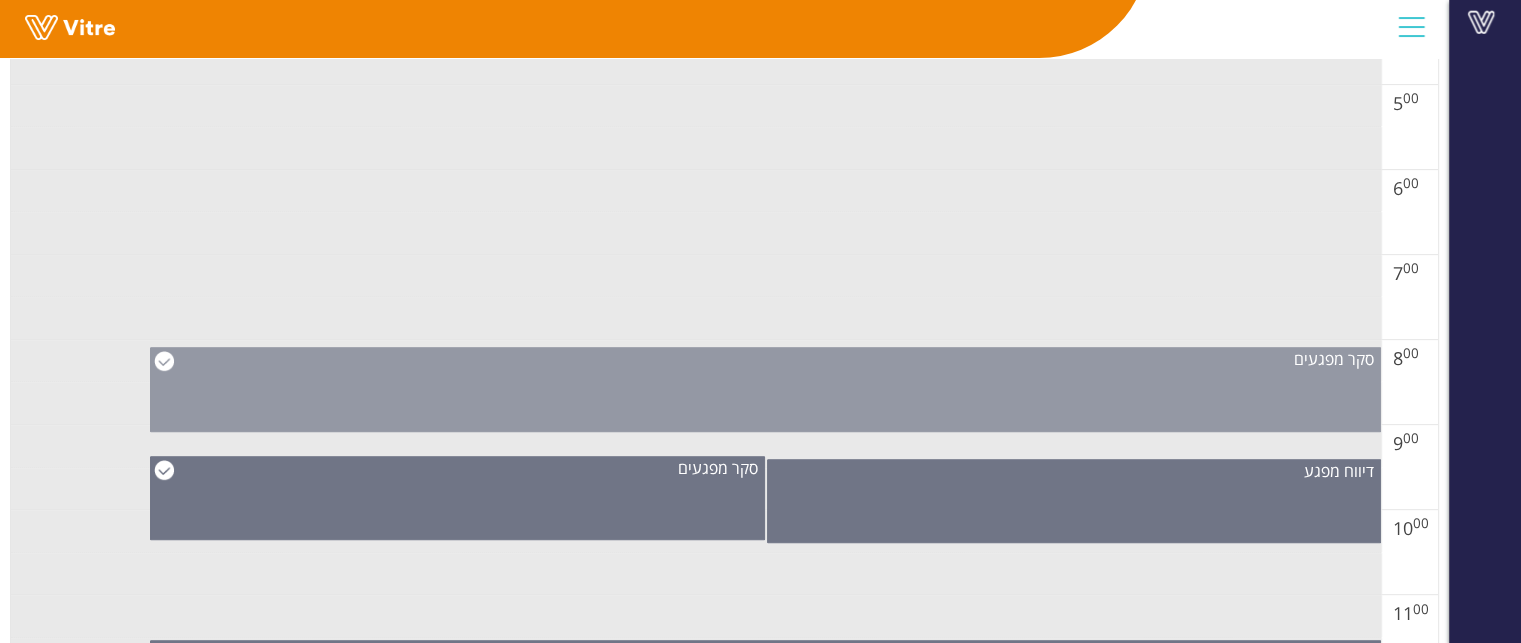 click on "סקר מפגעים" at bounding box center (765, 389) 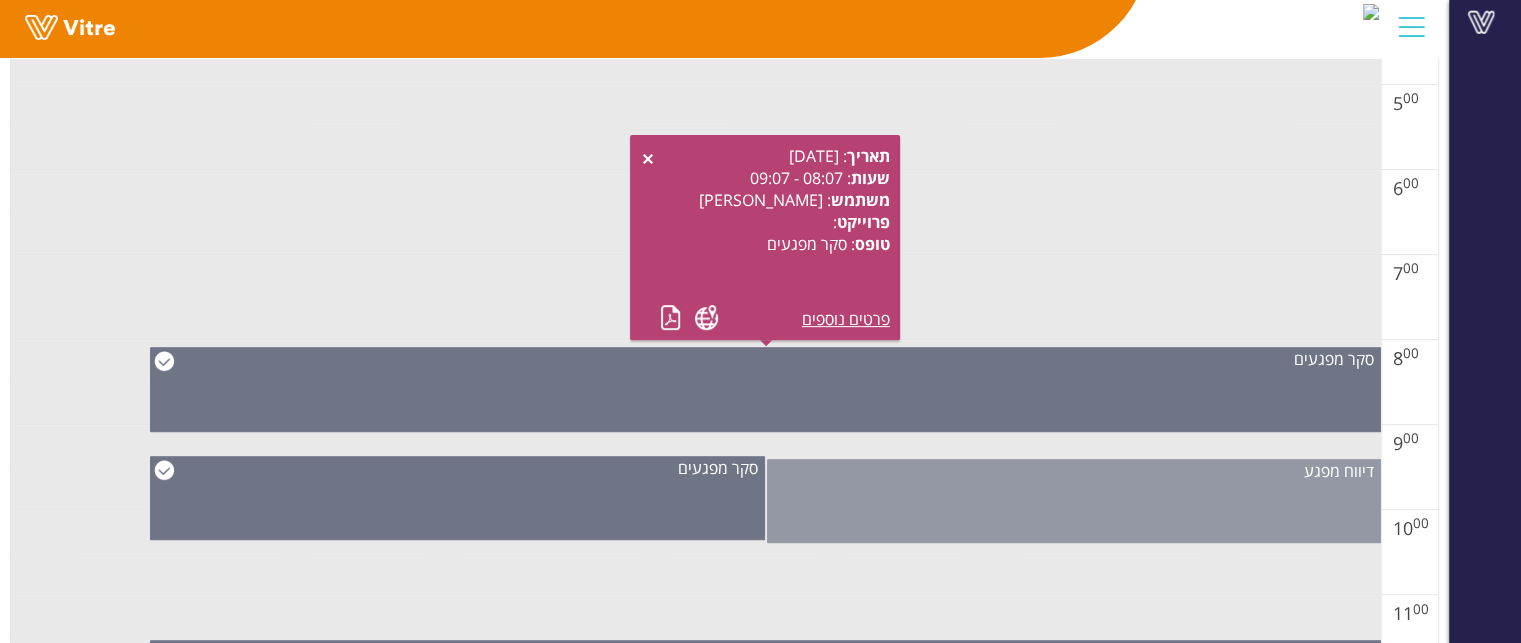 click on "דיווח מפגע" at bounding box center (1074, 471) 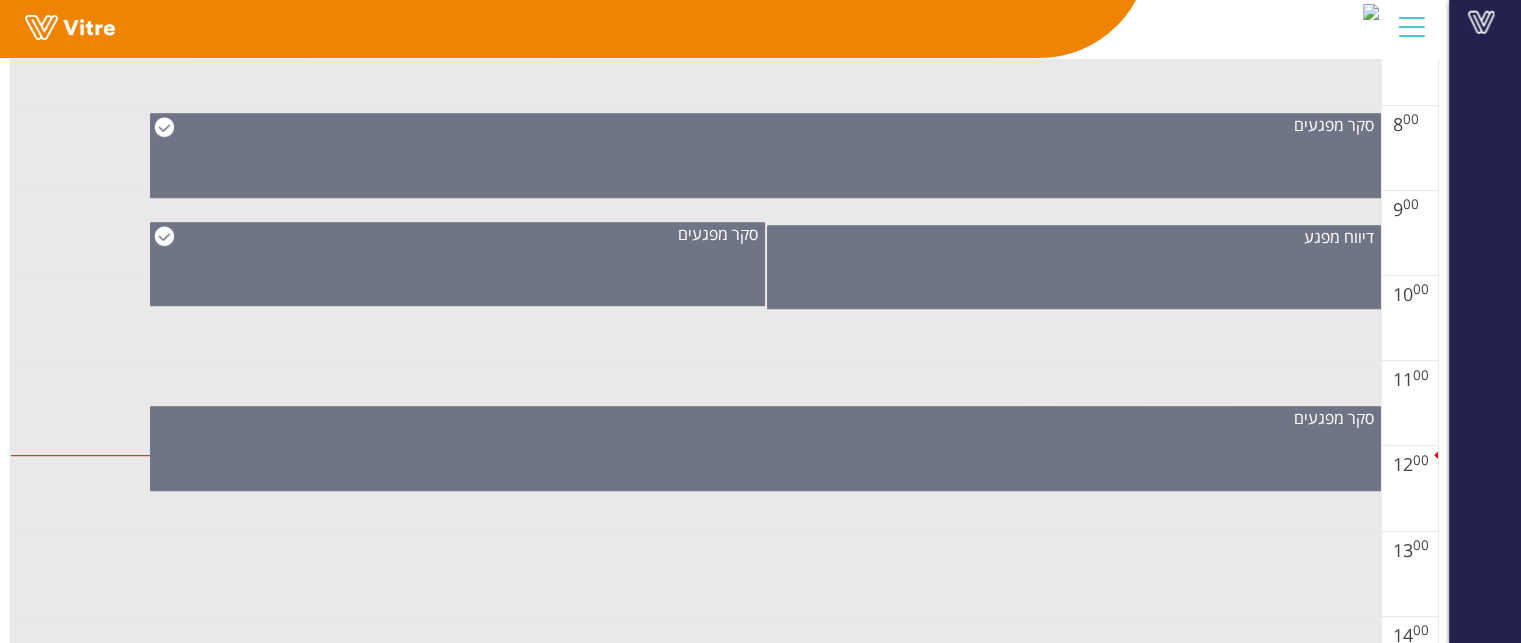 scroll, scrollTop: 1100, scrollLeft: 0, axis: vertical 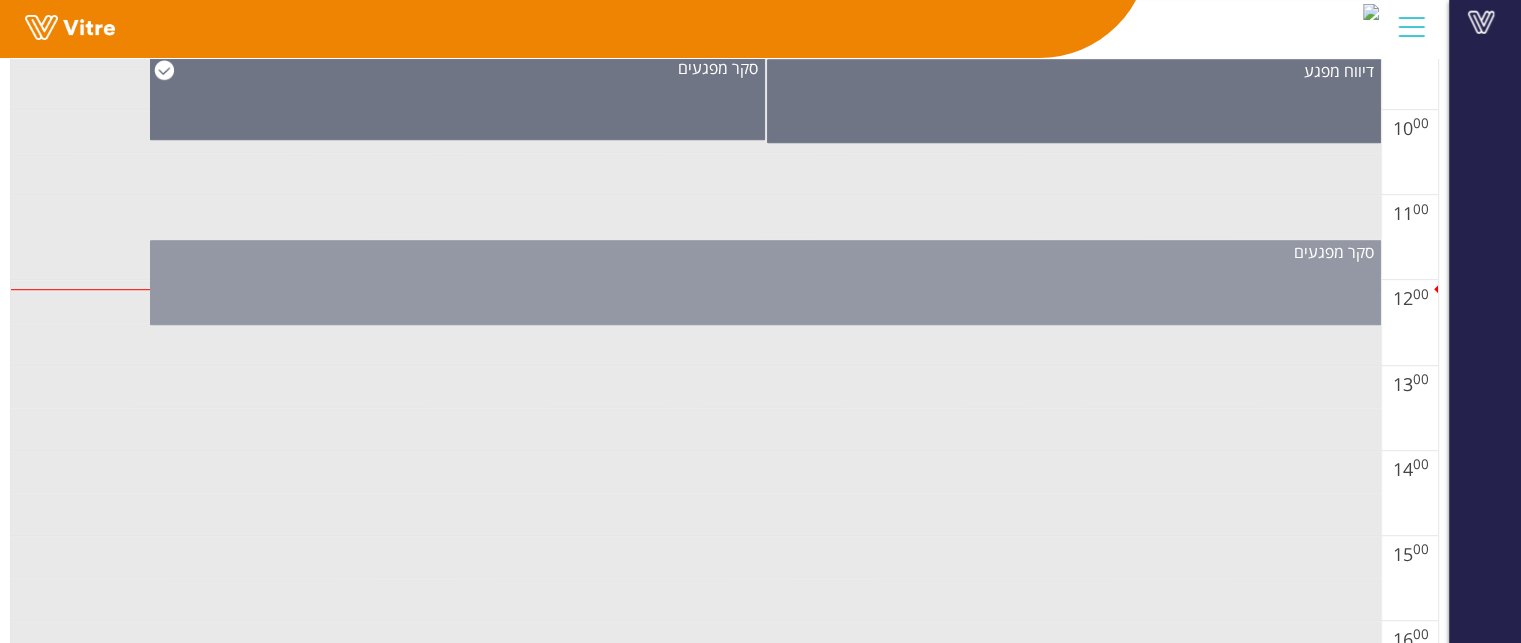 click on "סקר מפגעים" at bounding box center [765, 252] 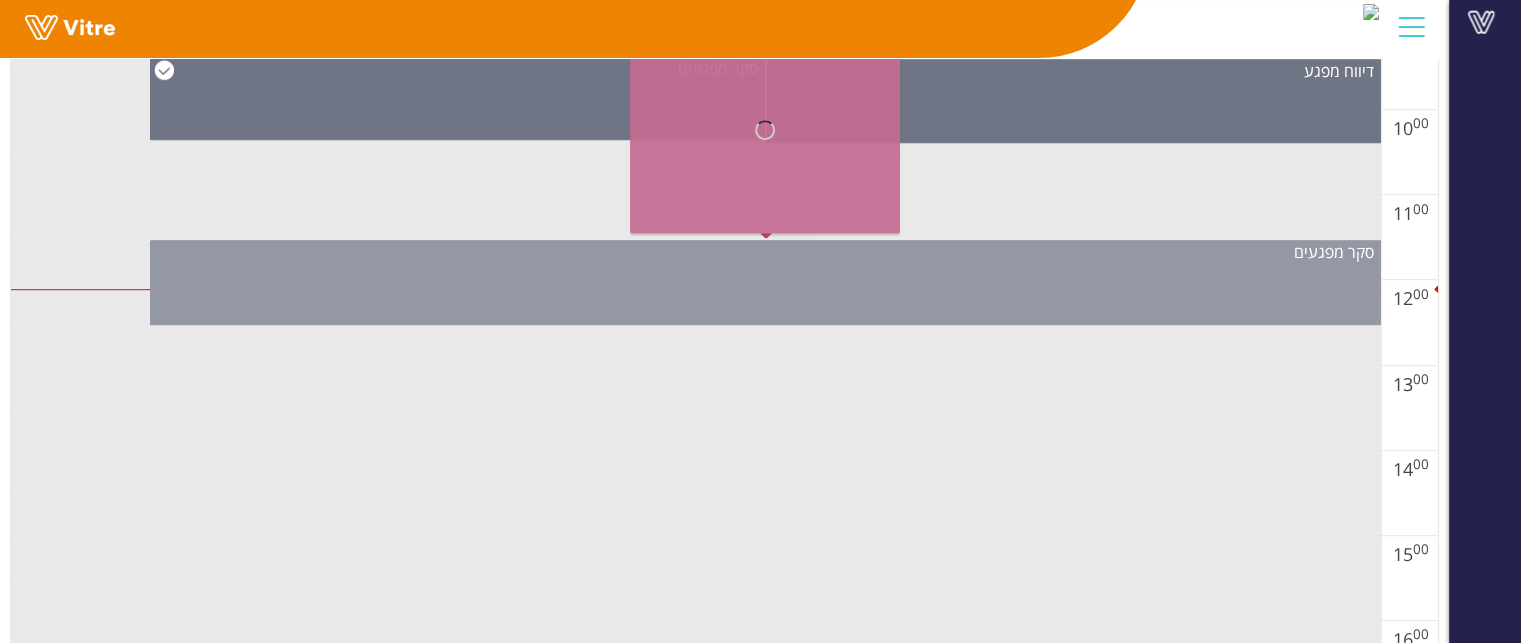 click on "סקר מפגעים" at bounding box center [765, 252] 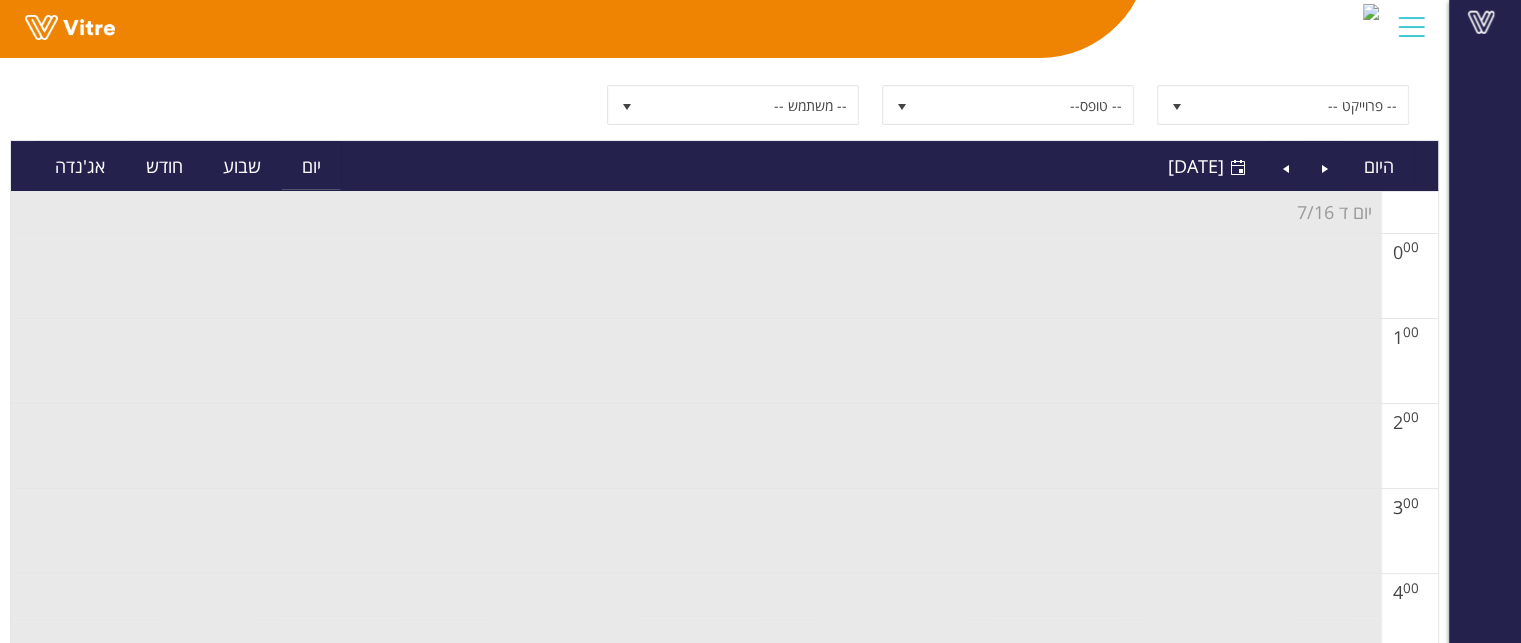 scroll, scrollTop: 0, scrollLeft: 0, axis: both 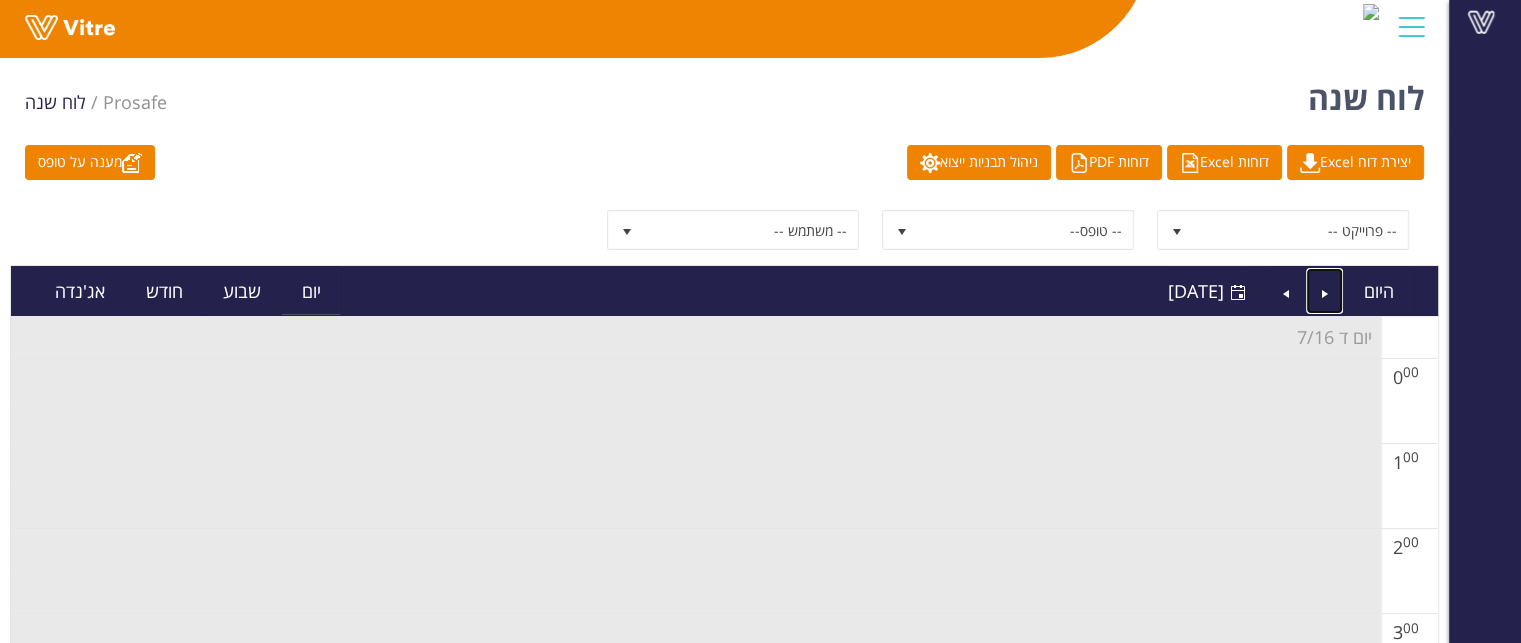 click at bounding box center [1325, 291] 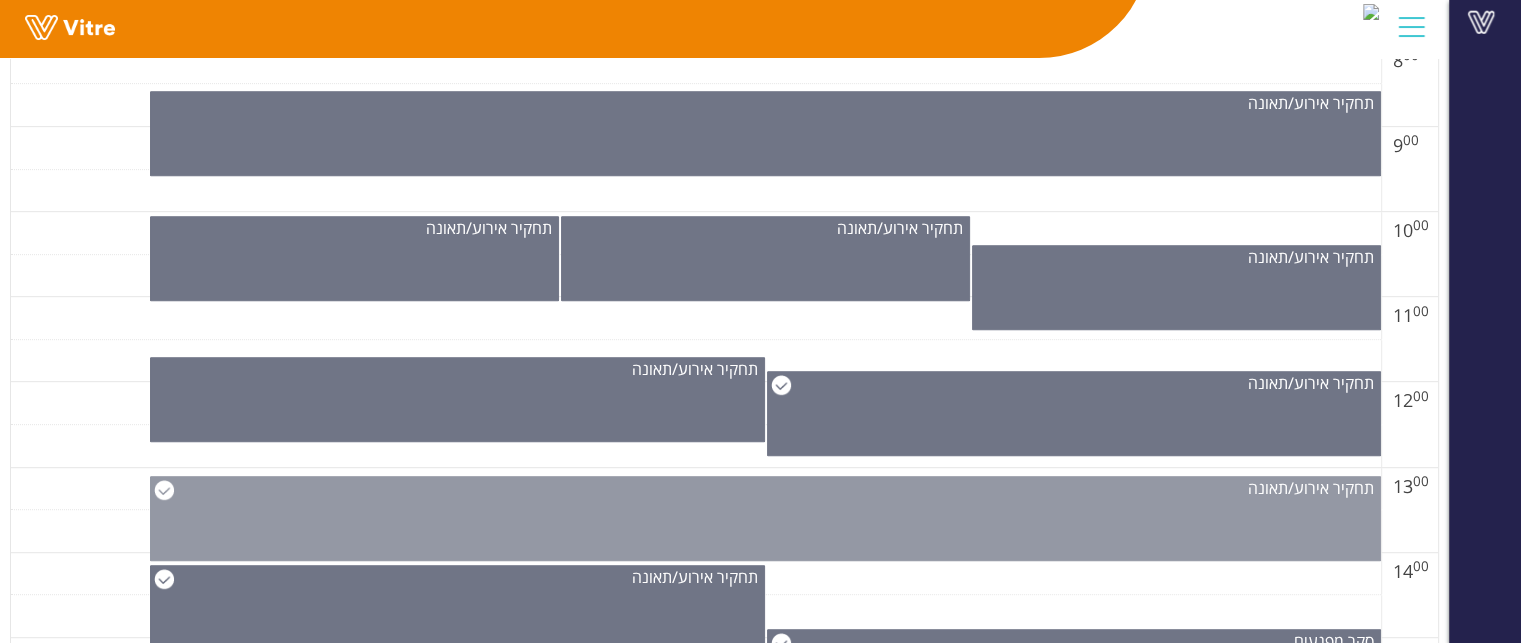 scroll, scrollTop: 1100, scrollLeft: 0, axis: vertical 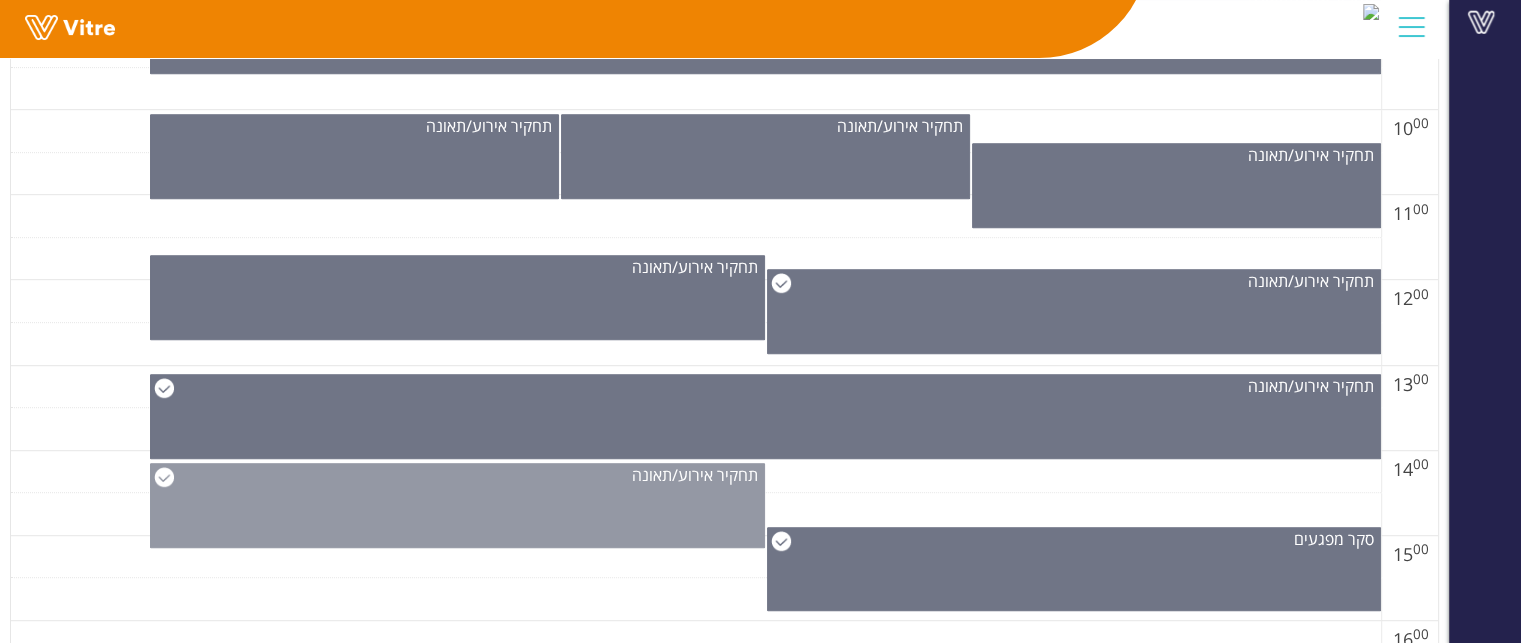 click on "תחקיר אירוע/תאונה" at bounding box center (457, 505) 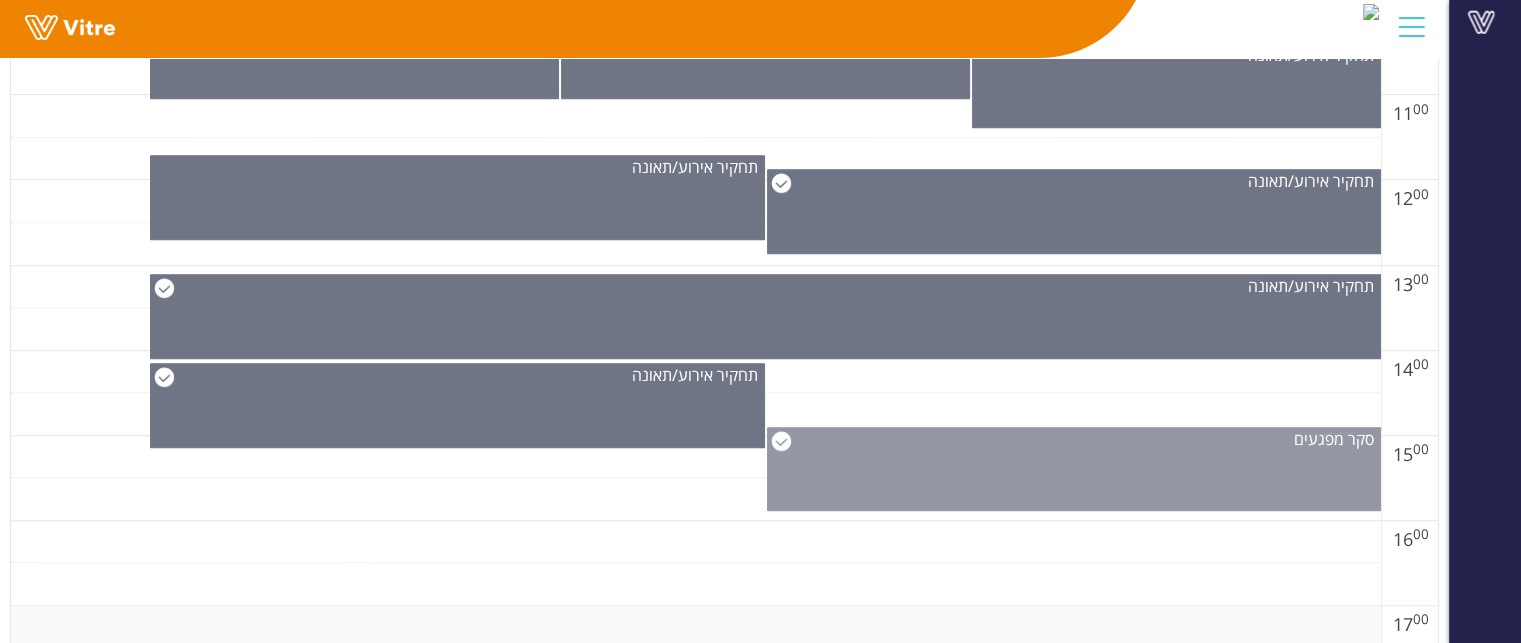 click on "סקר מפגעים" at bounding box center [1074, 469] 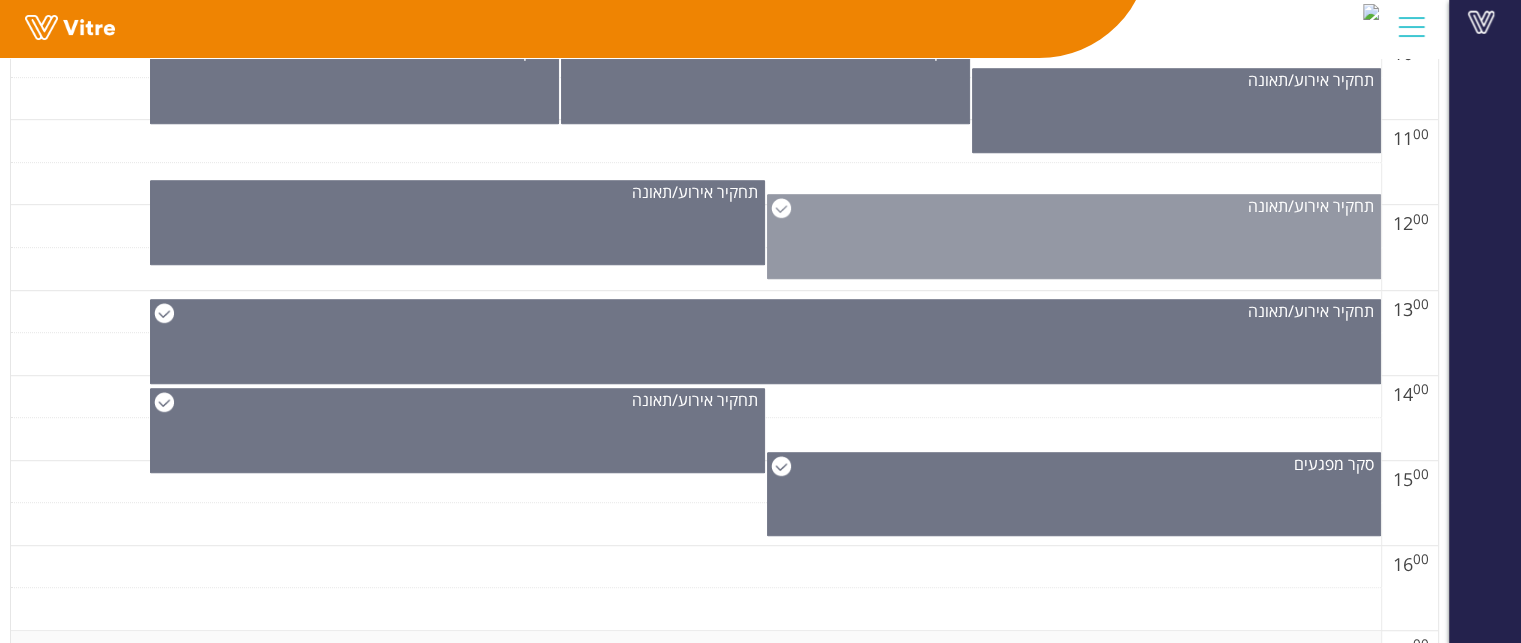 scroll, scrollTop: 1200, scrollLeft: 0, axis: vertical 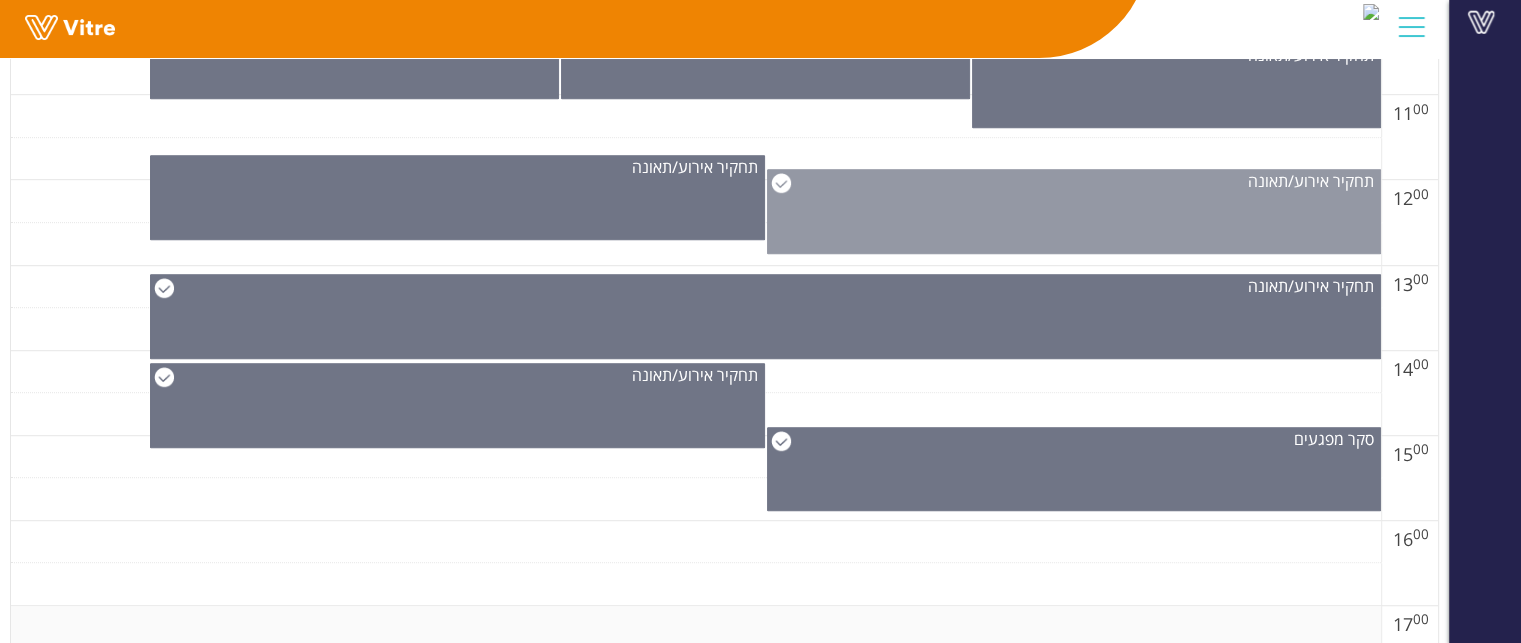 click on "תחקיר אירוע/תאונה" at bounding box center (1074, 211) 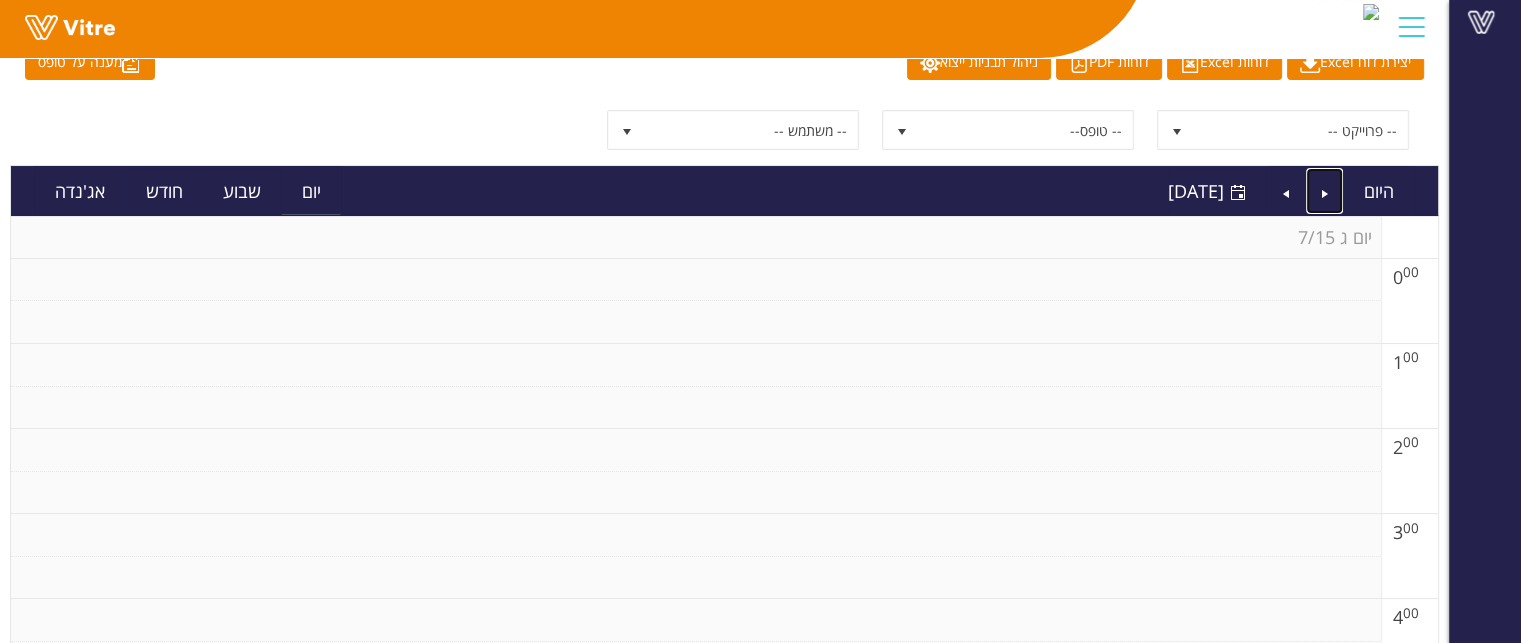 scroll, scrollTop: 0, scrollLeft: 0, axis: both 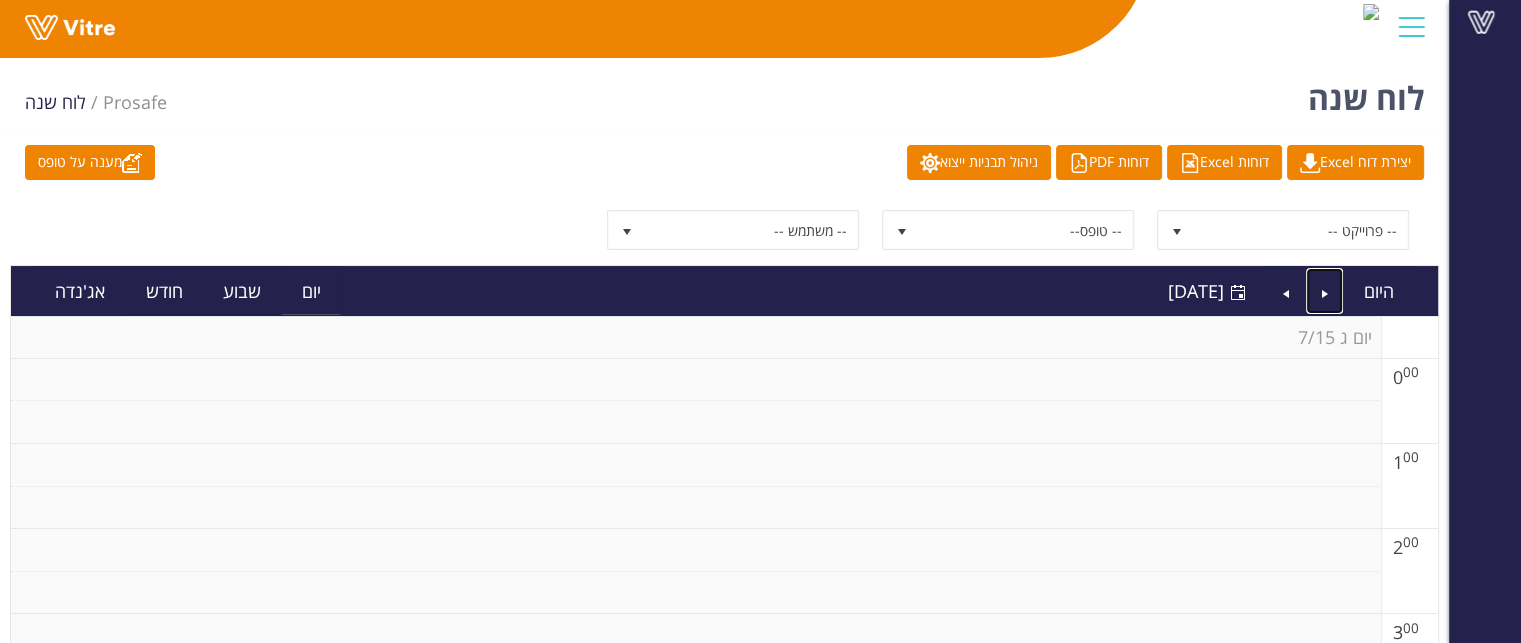 click at bounding box center (1325, 291) 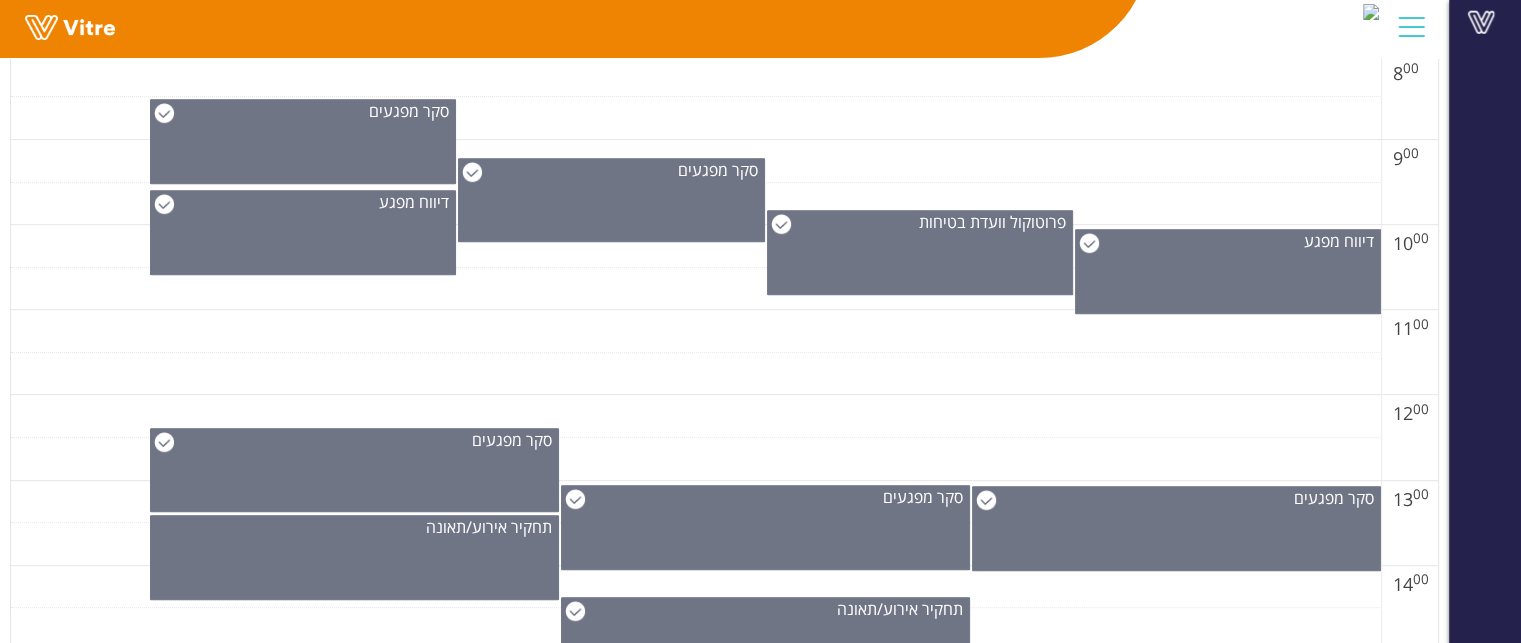 scroll, scrollTop: 1000, scrollLeft: 0, axis: vertical 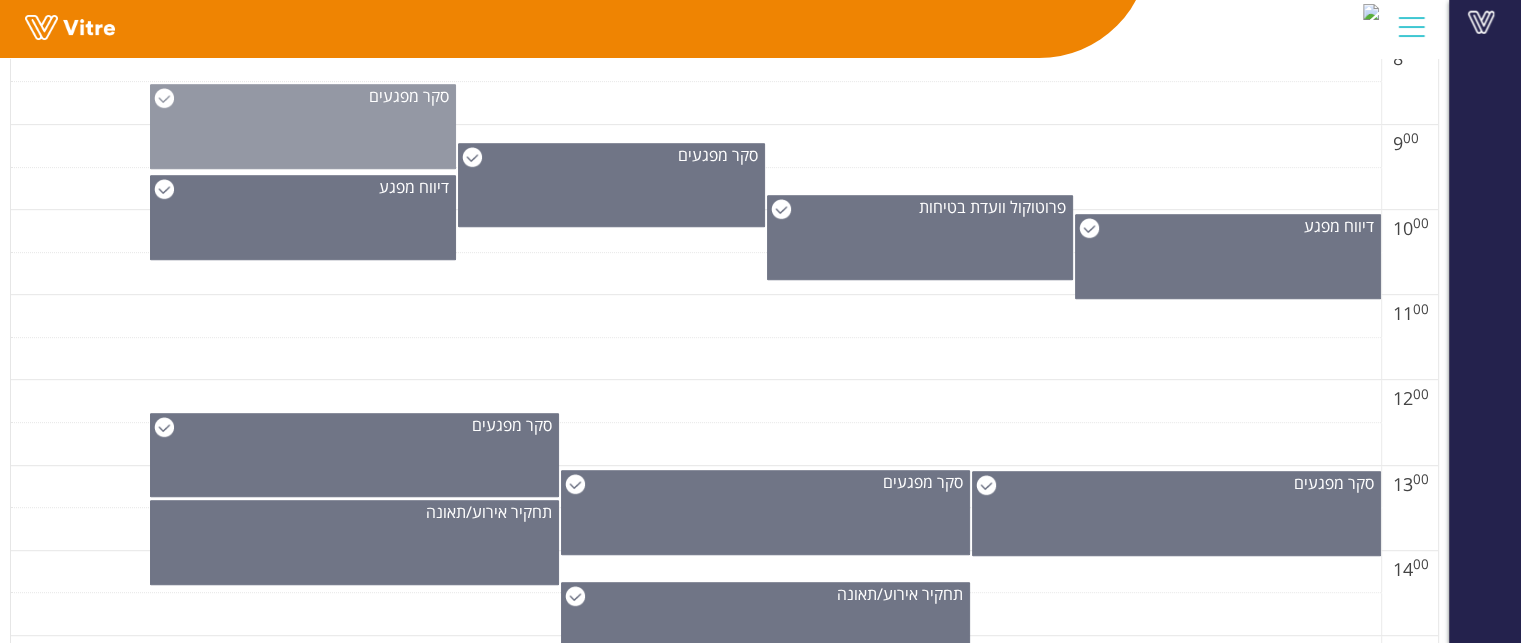 click on "סקר מפגעים" at bounding box center [303, 126] 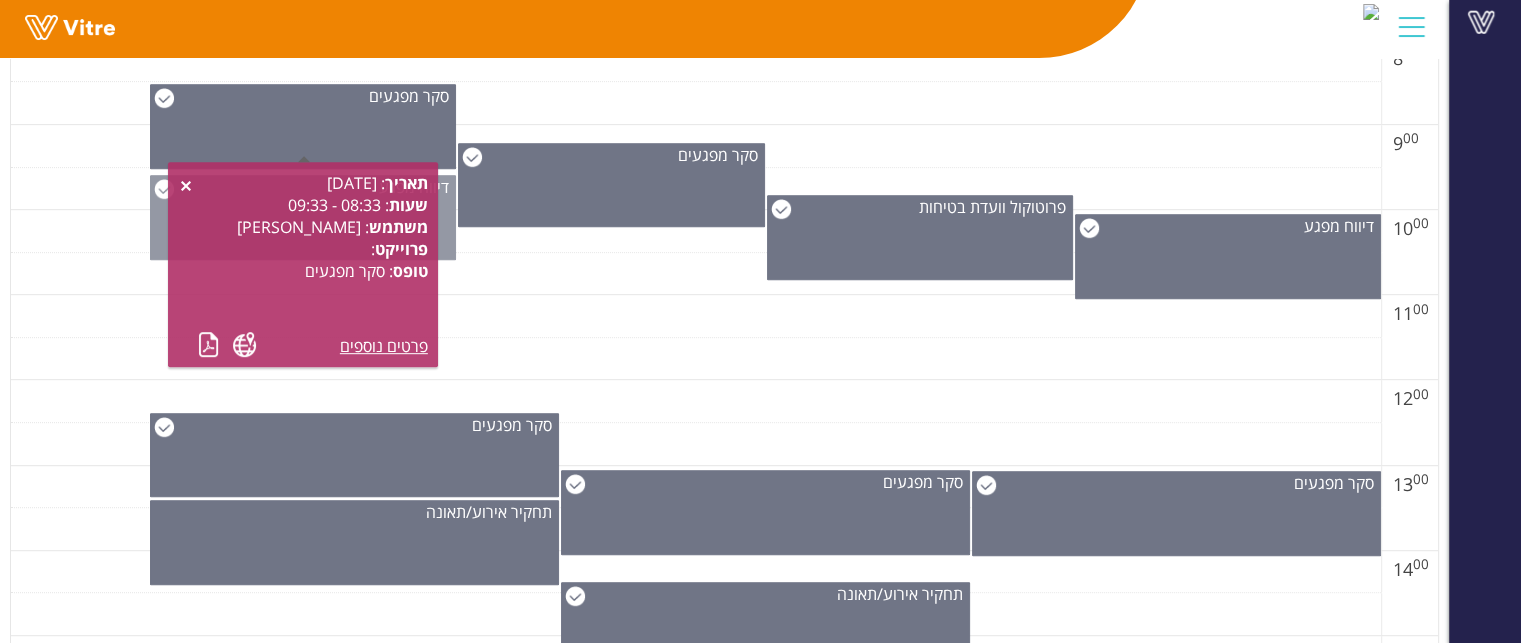 click on "דיווח מפגע" at bounding box center (303, 217) 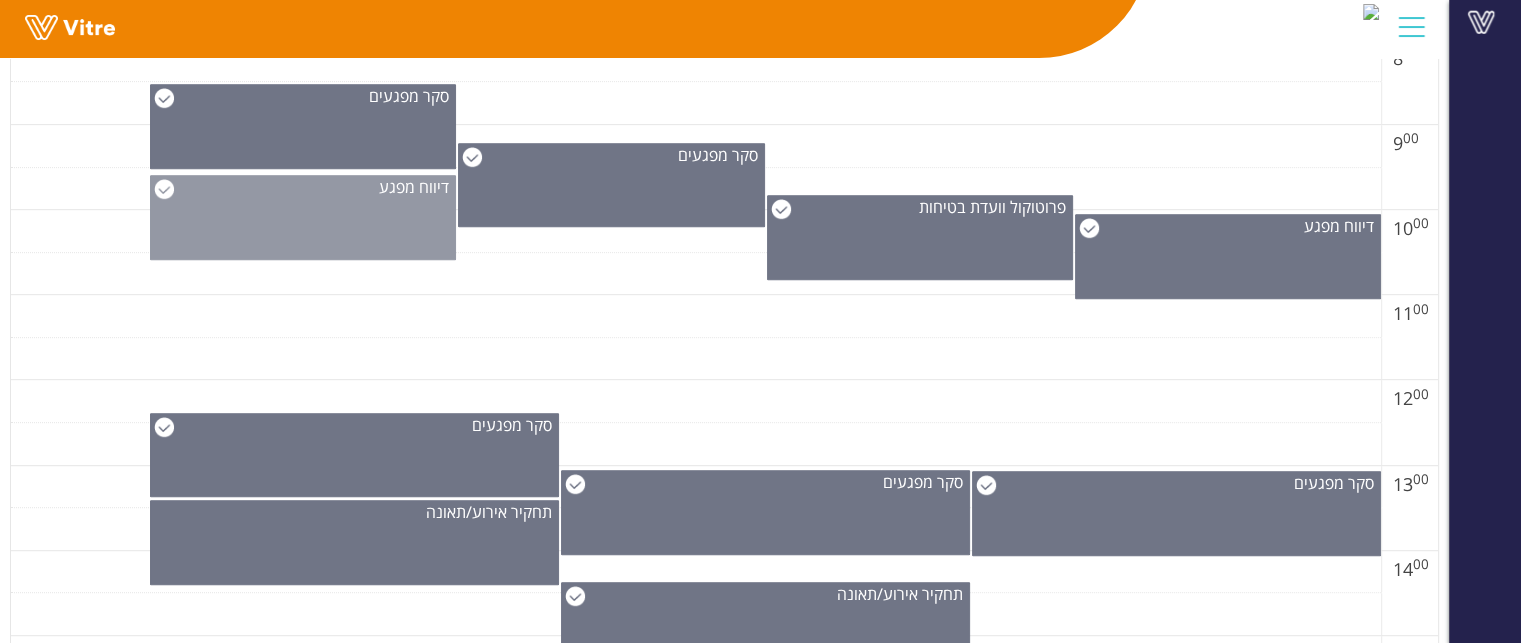 click on "דיווח מפגע" at bounding box center (303, 217) 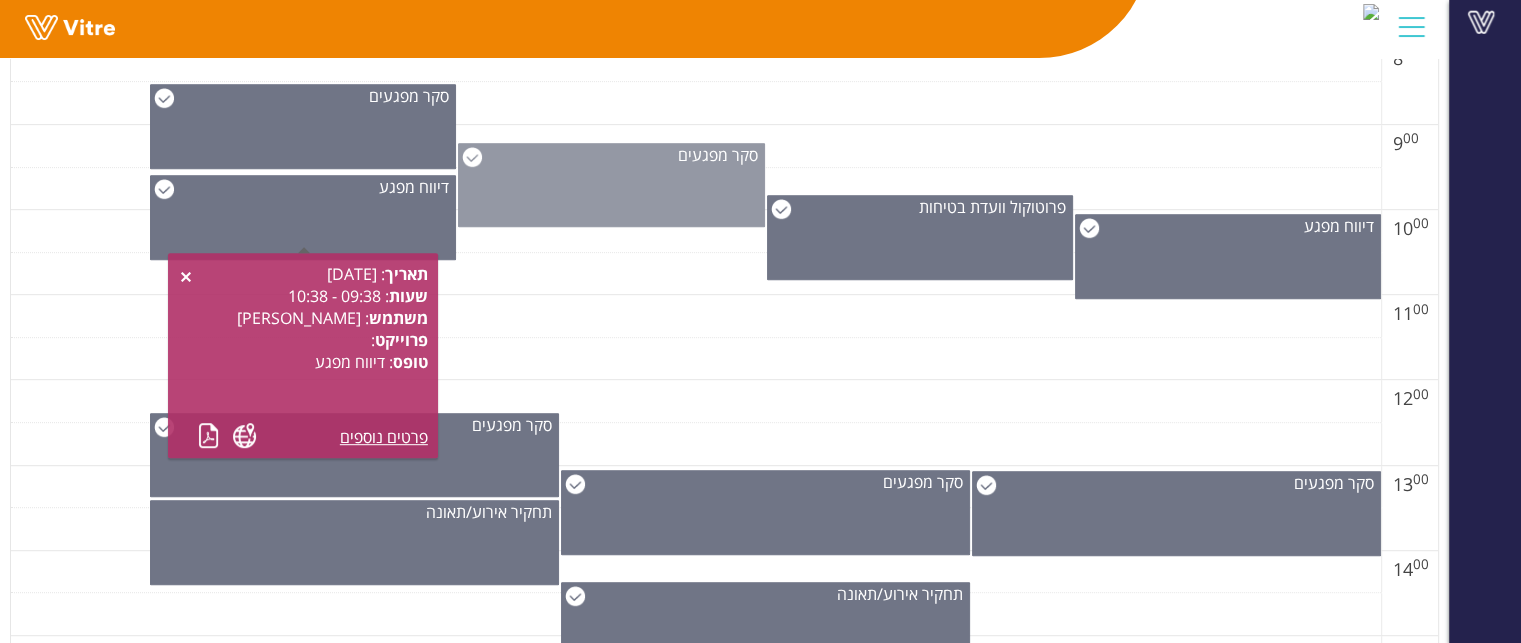 click on "סקר מפגעים" at bounding box center [611, 185] 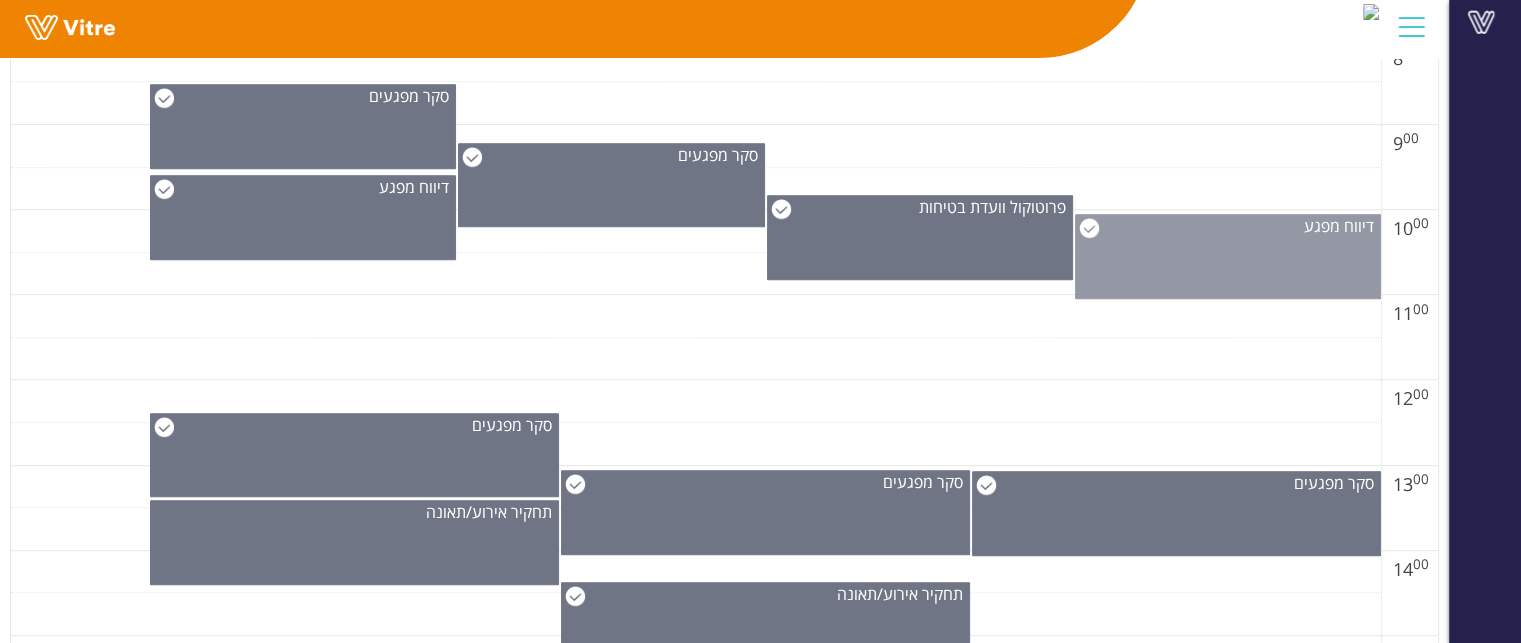 click on "דיווח מפגע" at bounding box center (1228, 256) 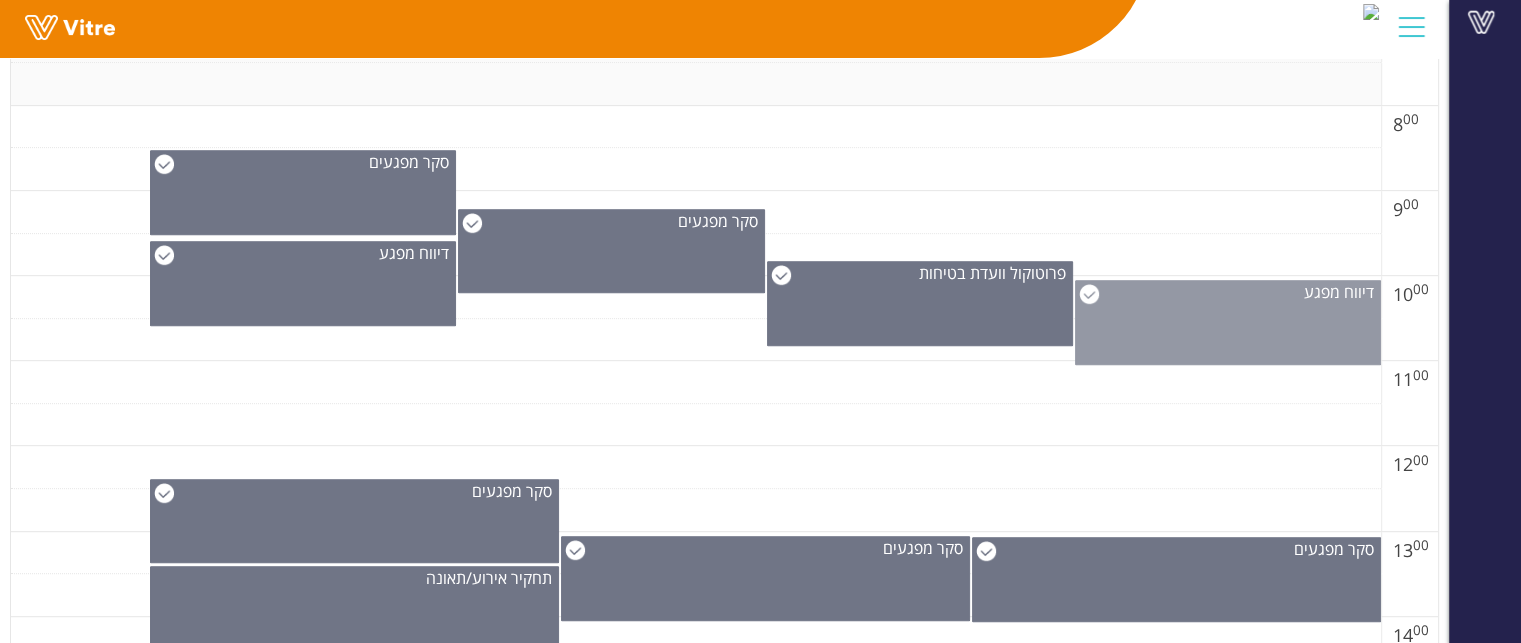scroll, scrollTop: 900, scrollLeft: 0, axis: vertical 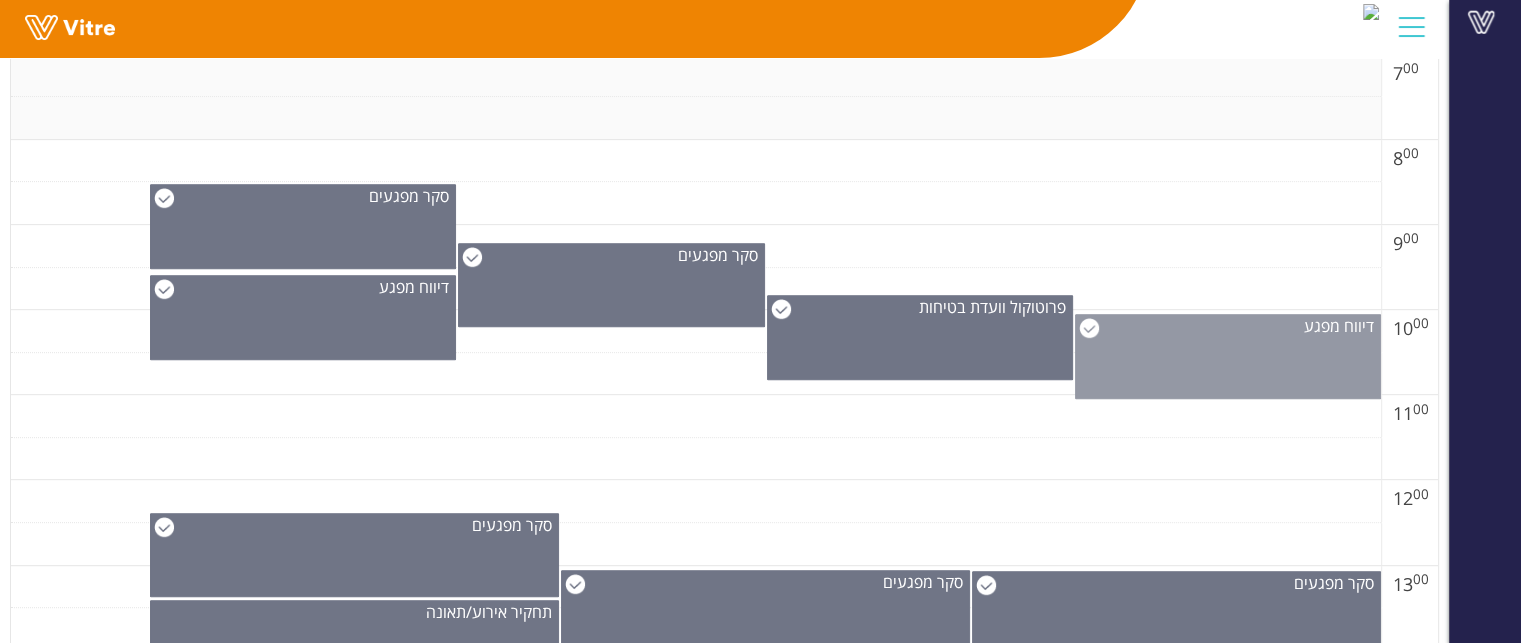 click on "דיווח מפגע" at bounding box center (1228, 356) 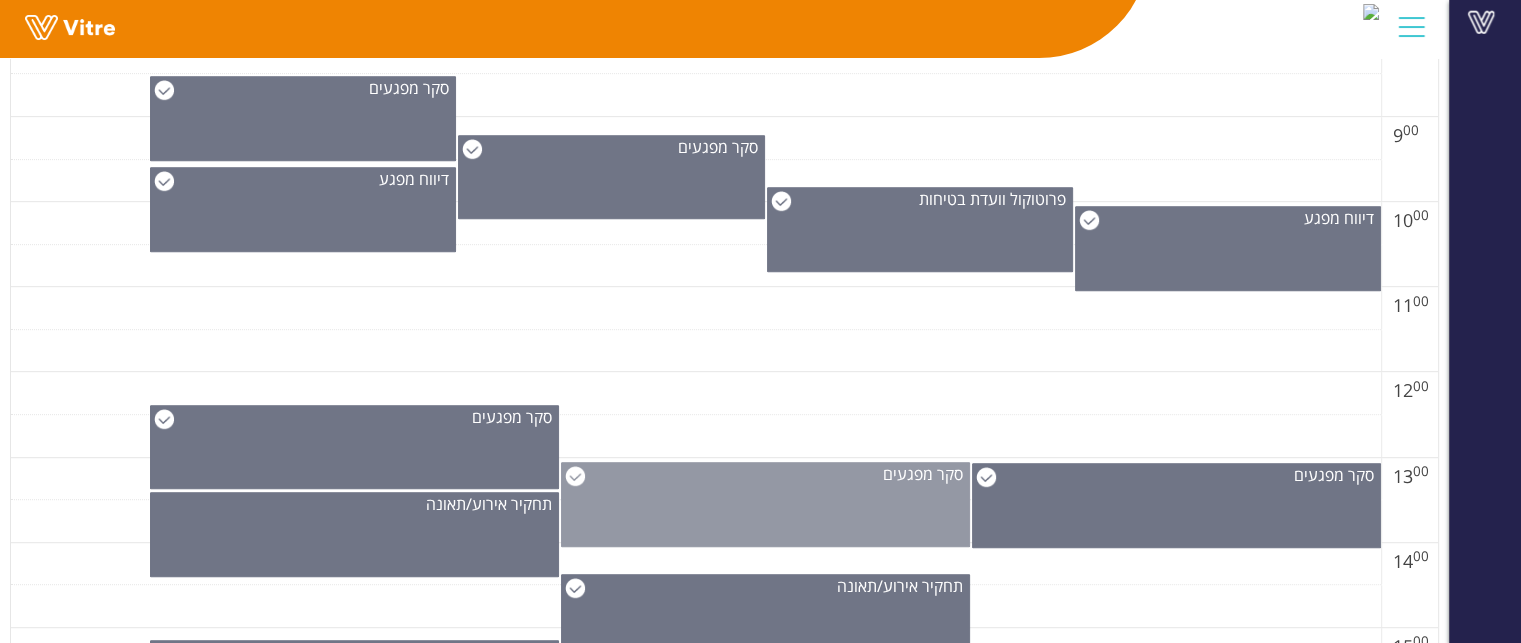 scroll, scrollTop: 1100, scrollLeft: 0, axis: vertical 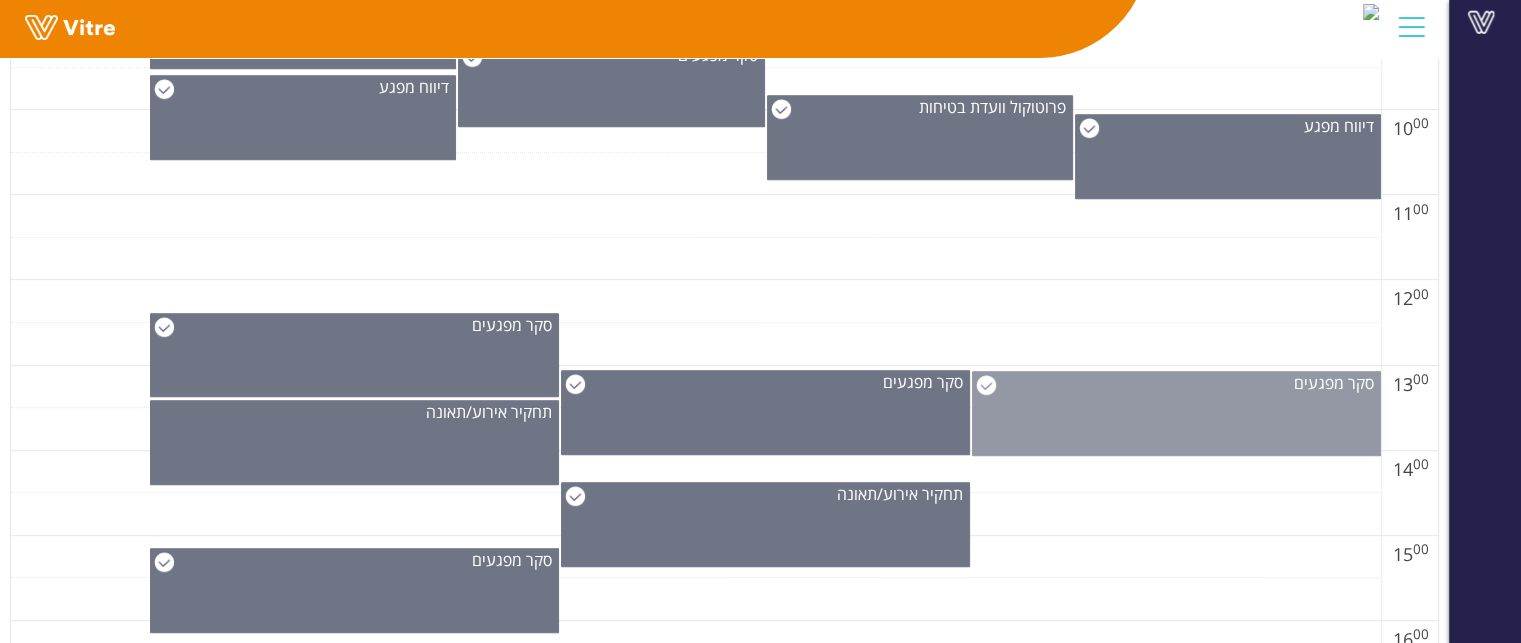 click on "סקר מפגעים" at bounding box center (1176, 413) 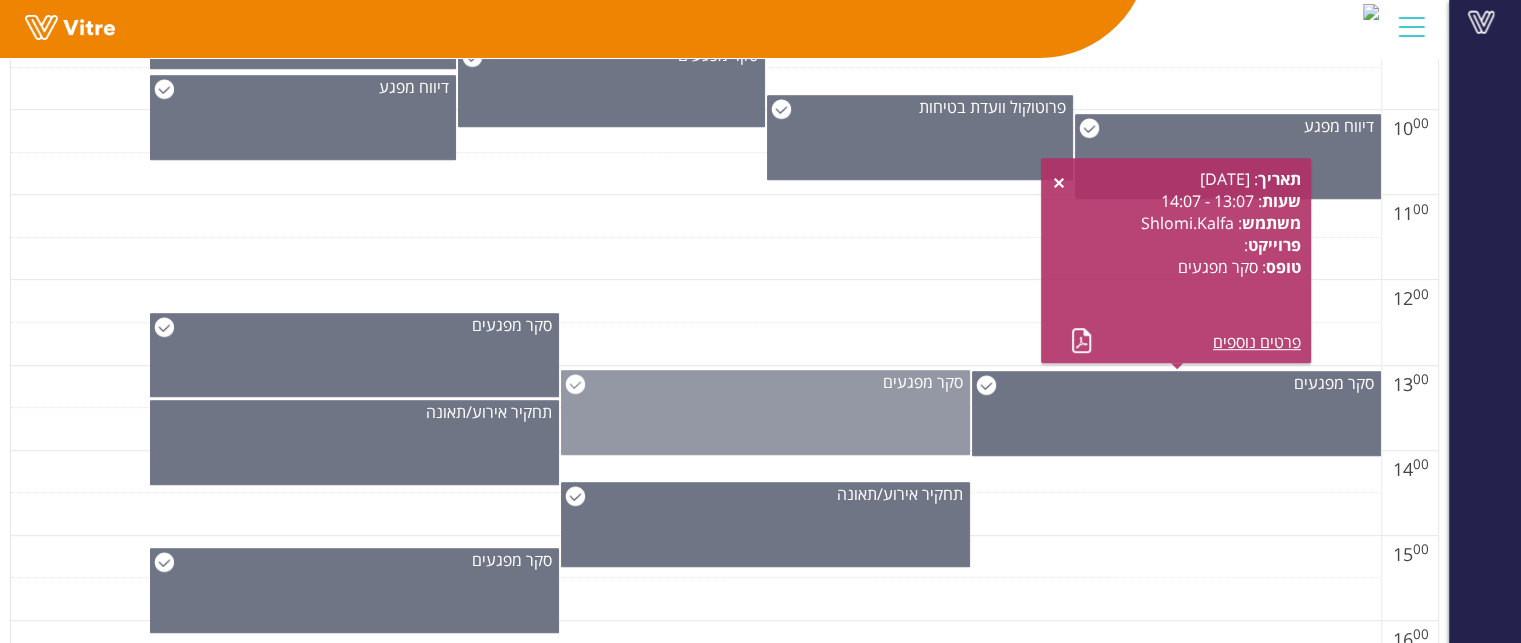 click on "סקר מפגעים" at bounding box center [765, 412] 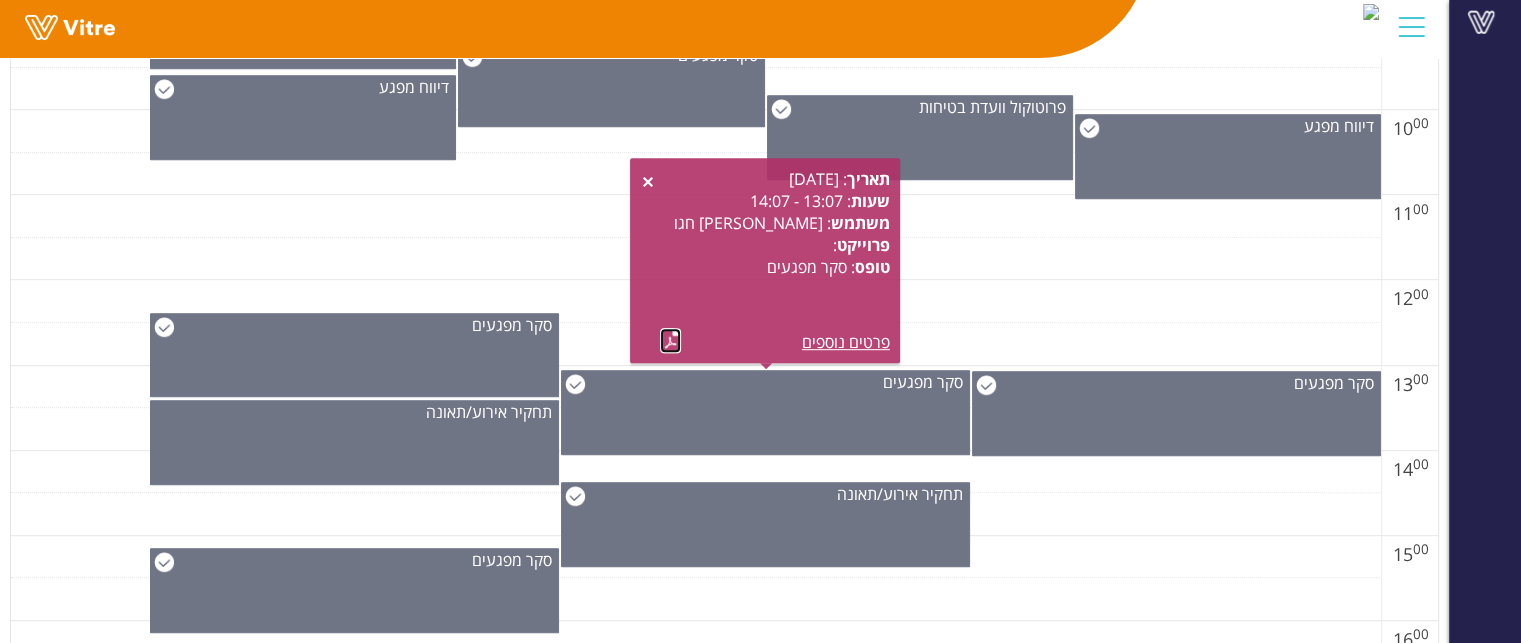 click at bounding box center (670, 340) 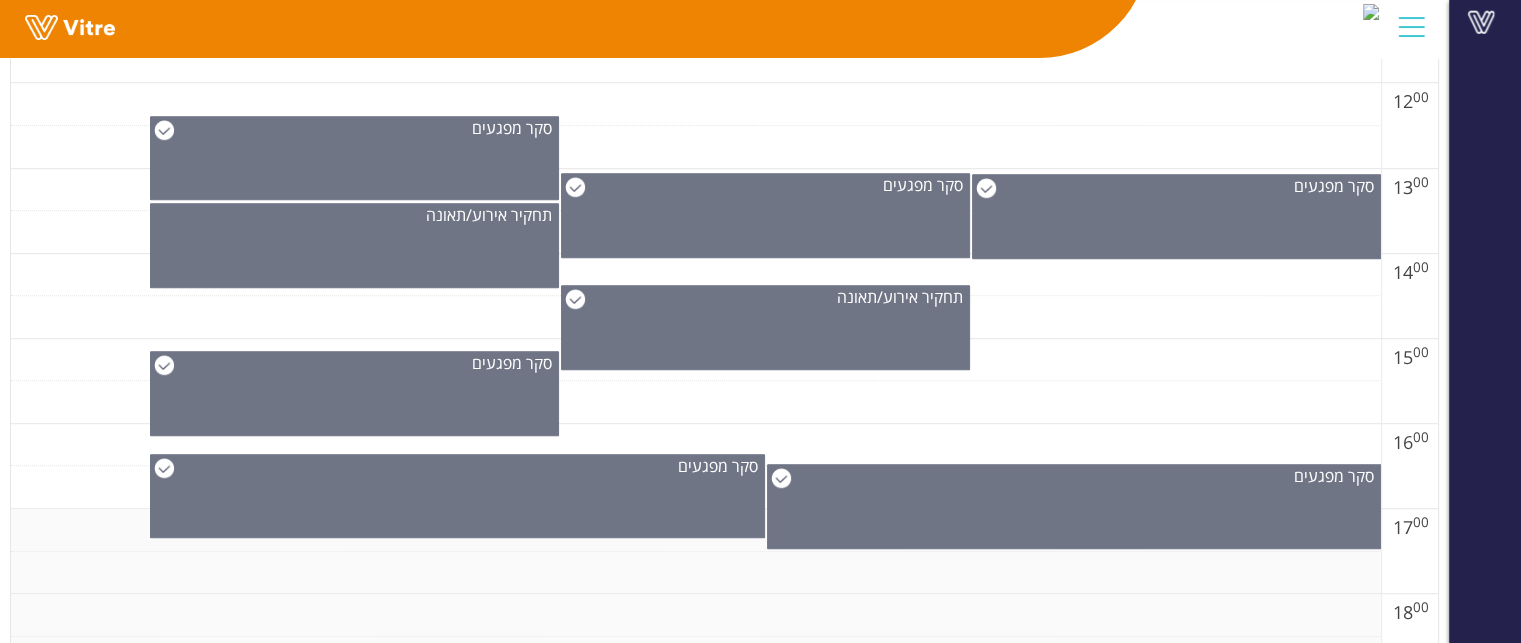 scroll, scrollTop: 1300, scrollLeft: 0, axis: vertical 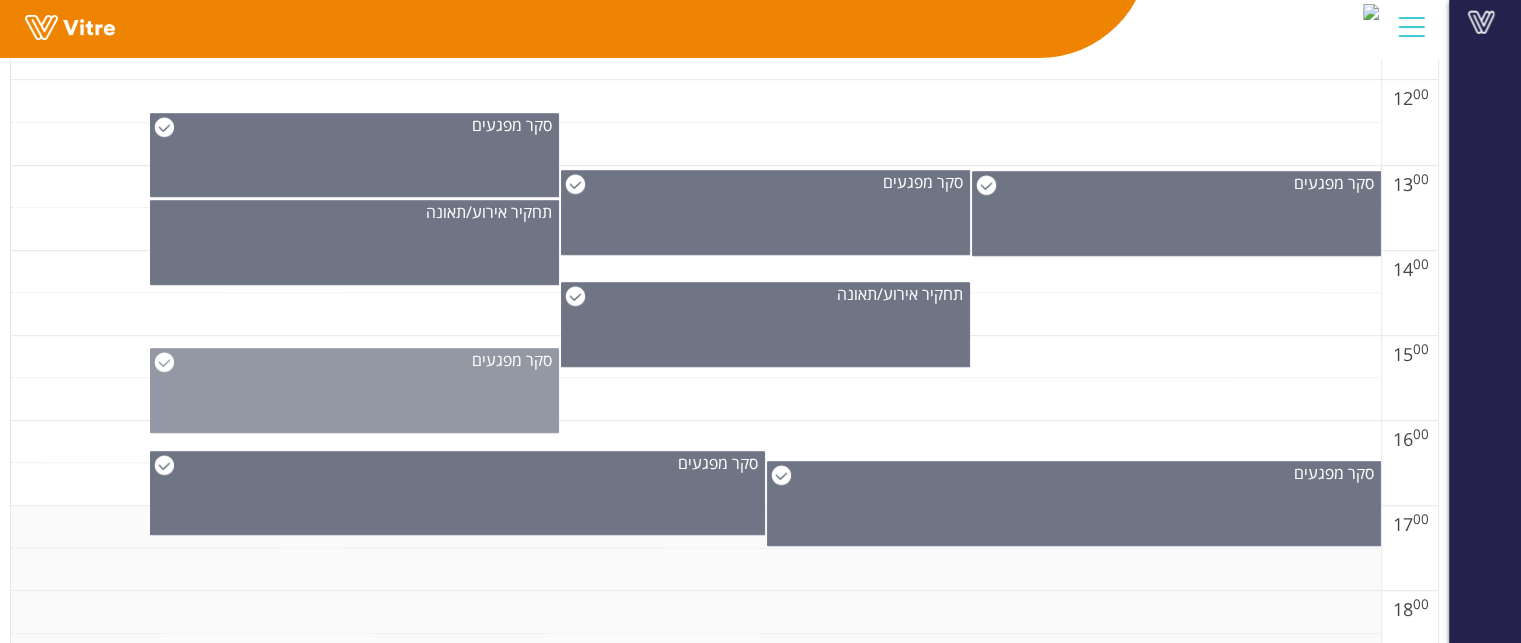 click on "סקר מפגעים" at bounding box center (354, 390) 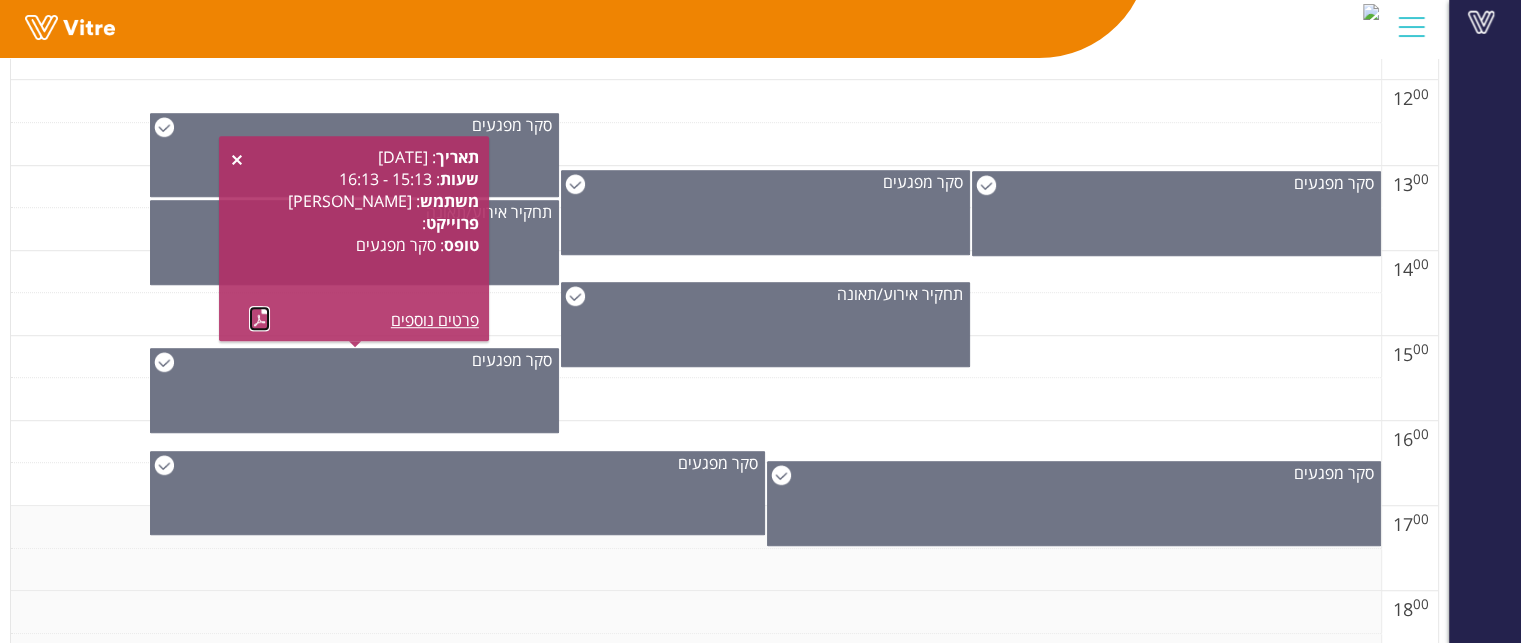 click at bounding box center [259, 318] 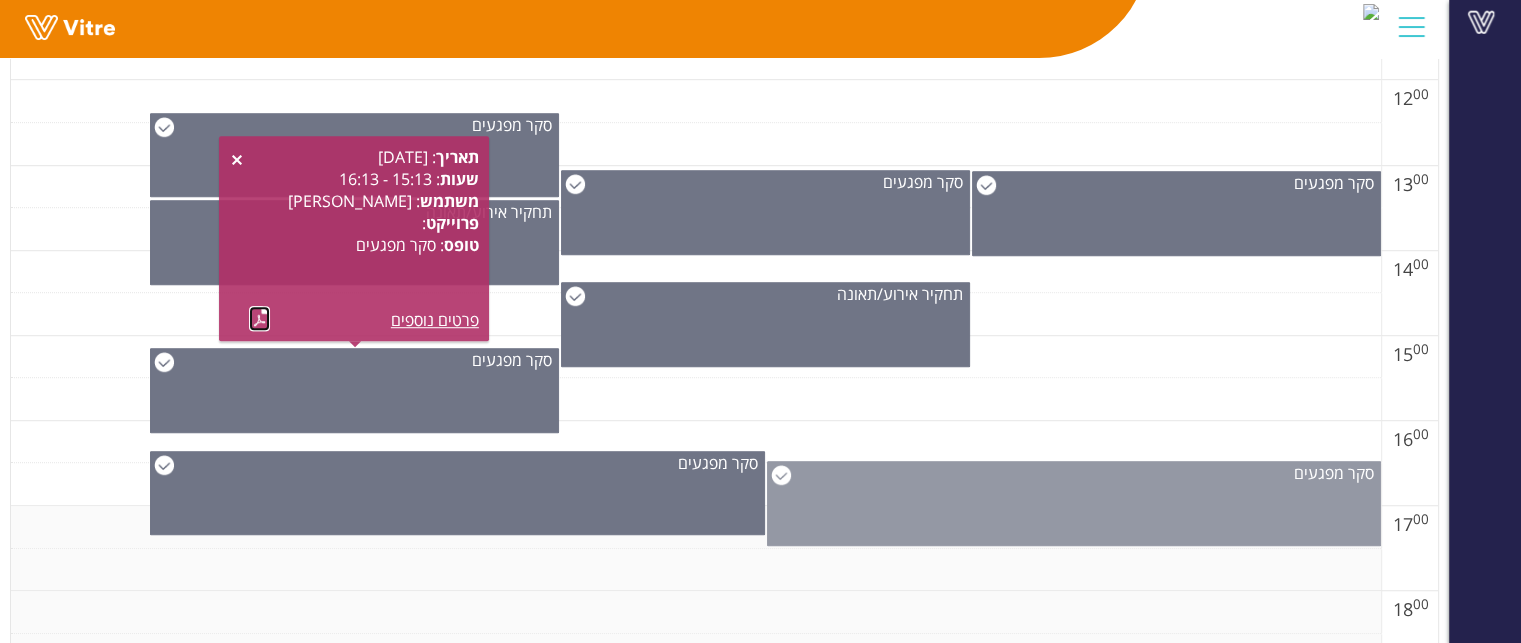 click on "סקר מפגעים" at bounding box center [1074, 503] 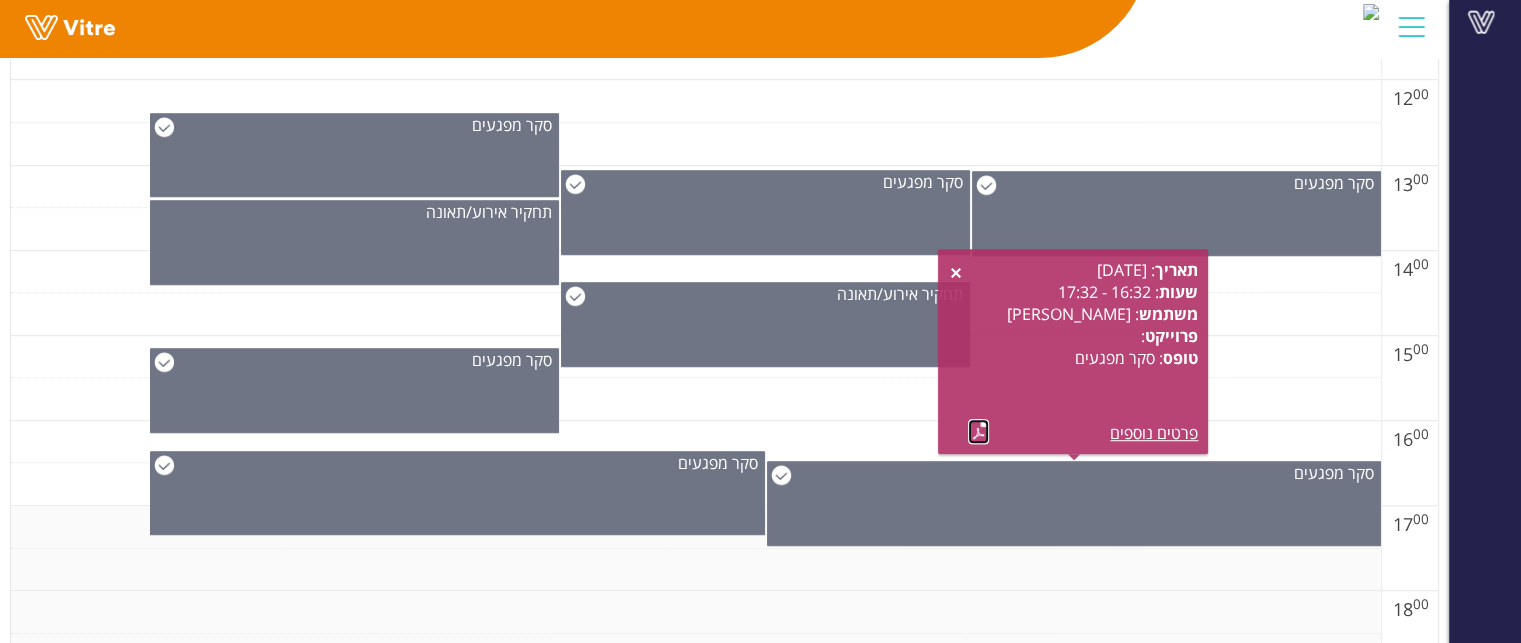 click at bounding box center [978, 431] 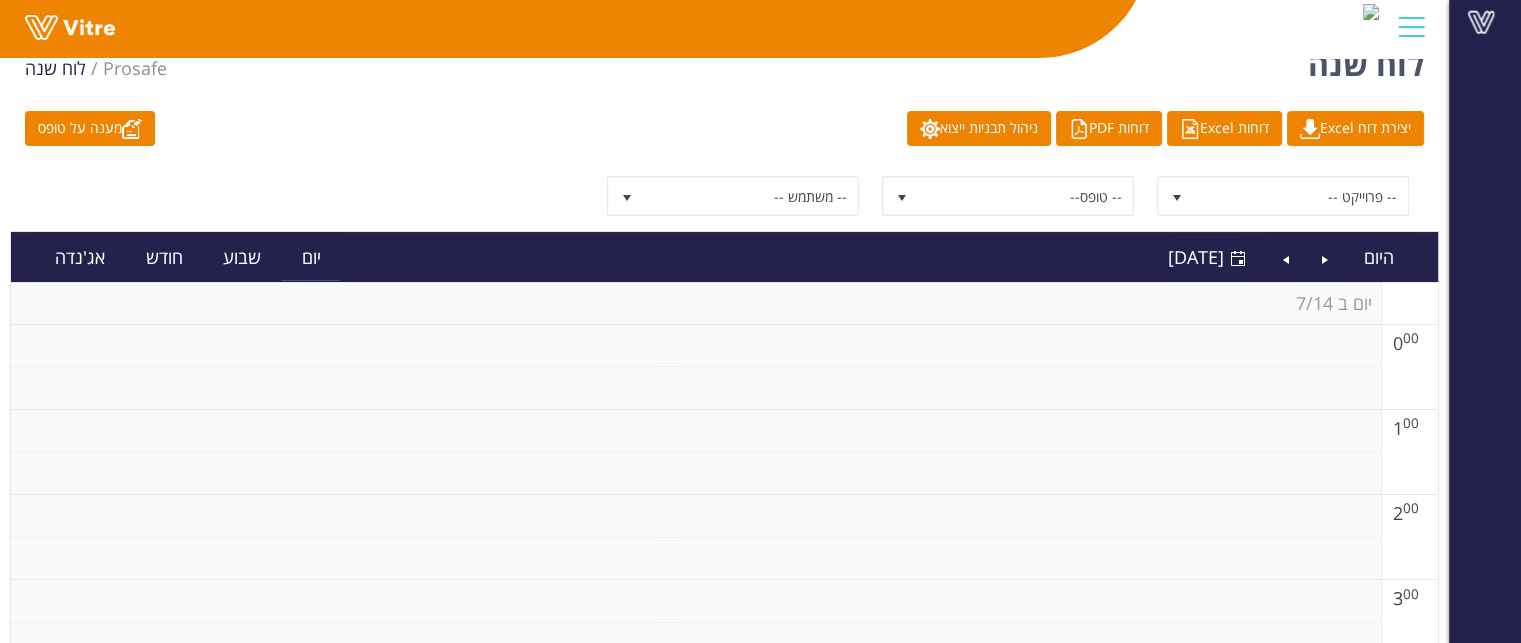 scroll, scrollTop: 0, scrollLeft: 0, axis: both 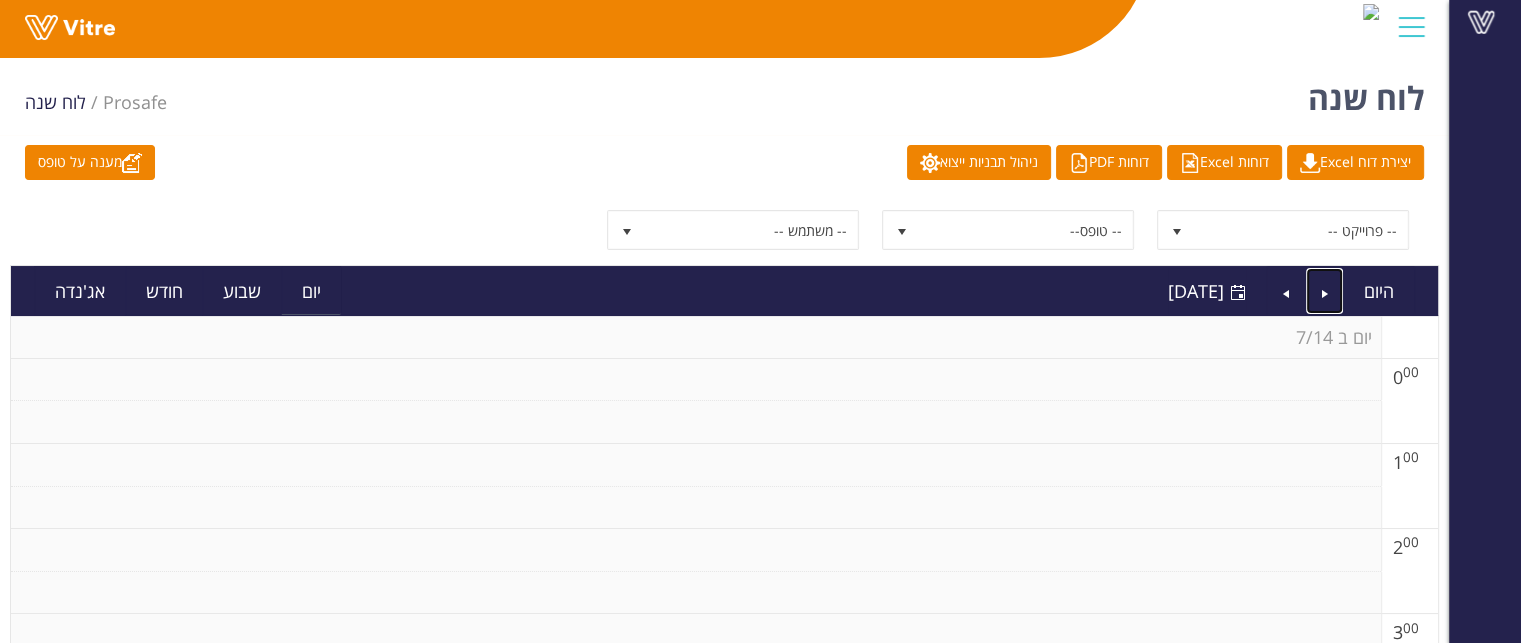 click at bounding box center [1325, 291] 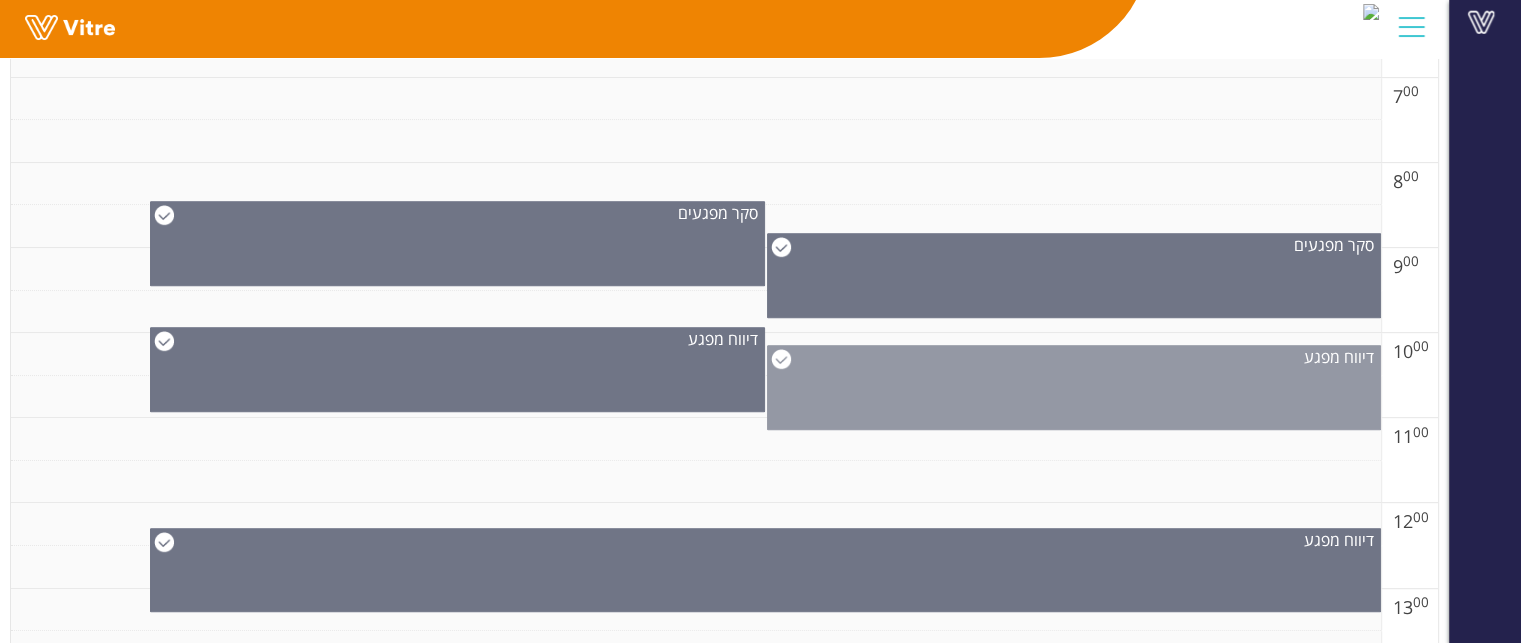 scroll, scrollTop: 900, scrollLeft: 0, axis: vertical 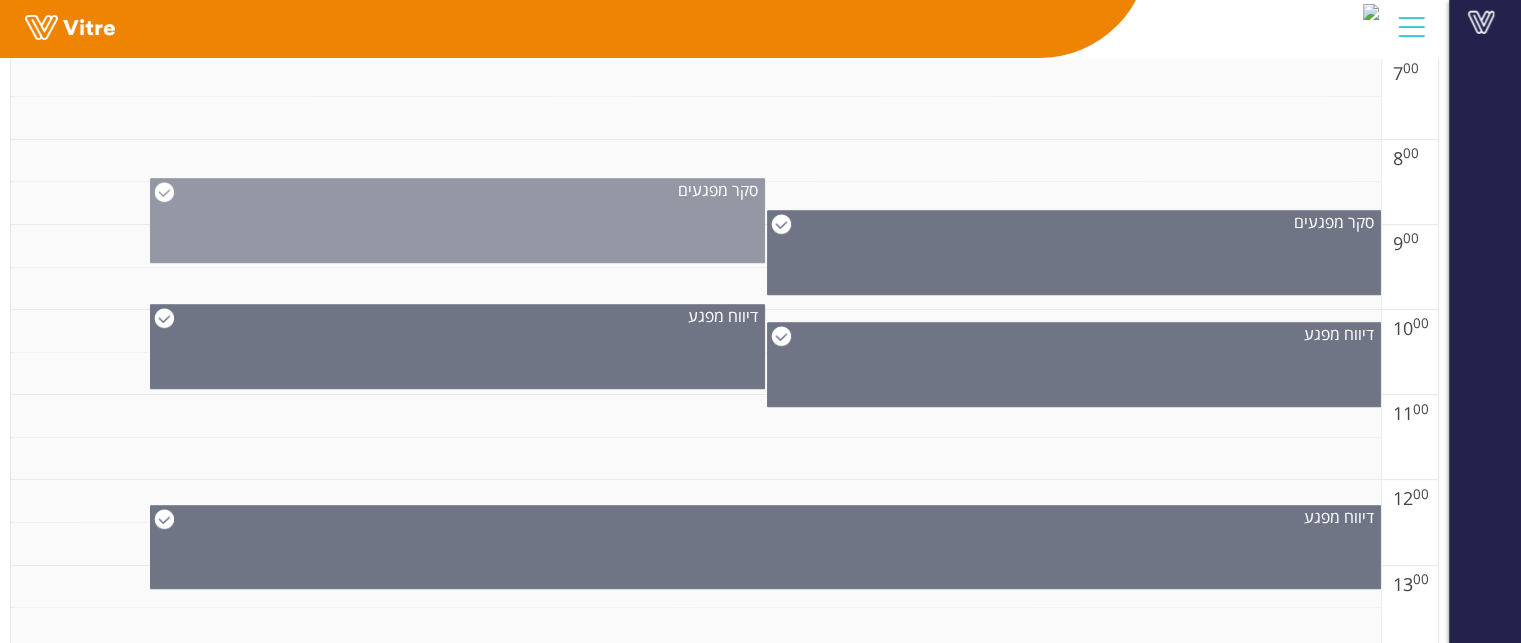 click on "סקר מפגעים" at bounding box center (457, 220) 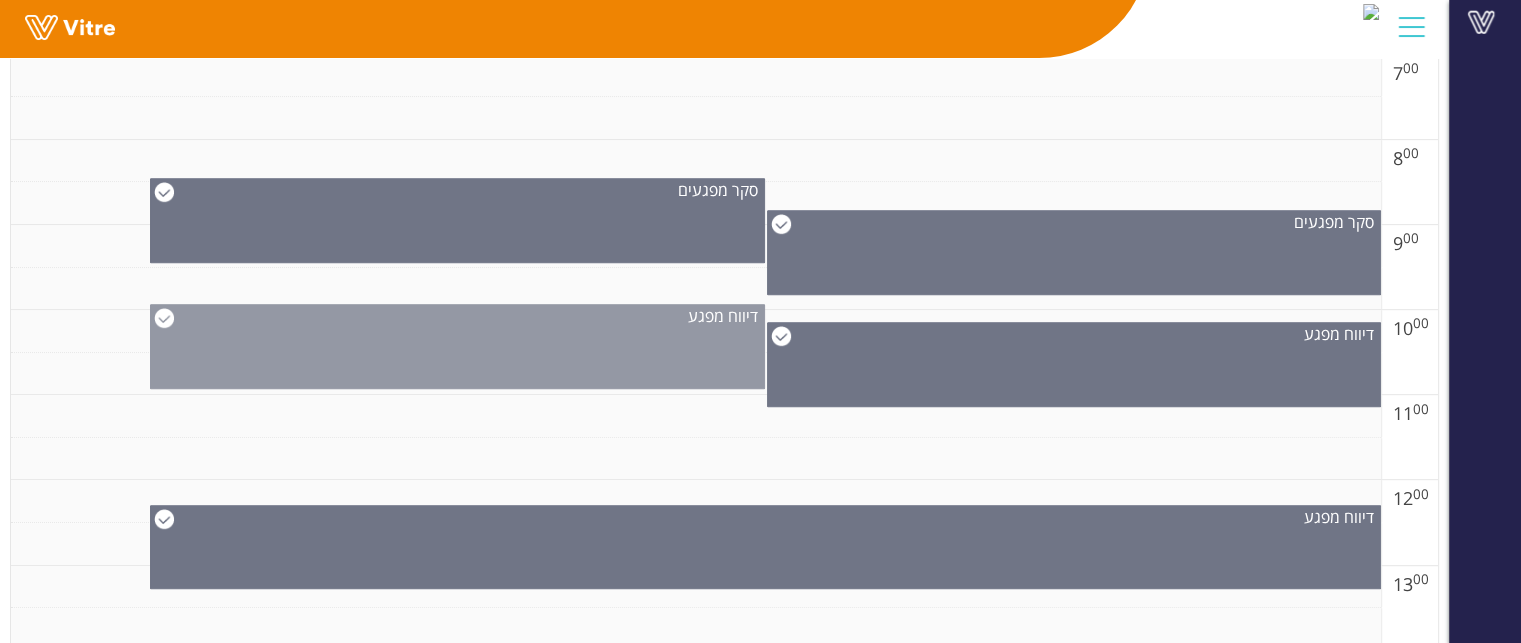 click on "דיווח מפגע" at bounding box center [457, 346] 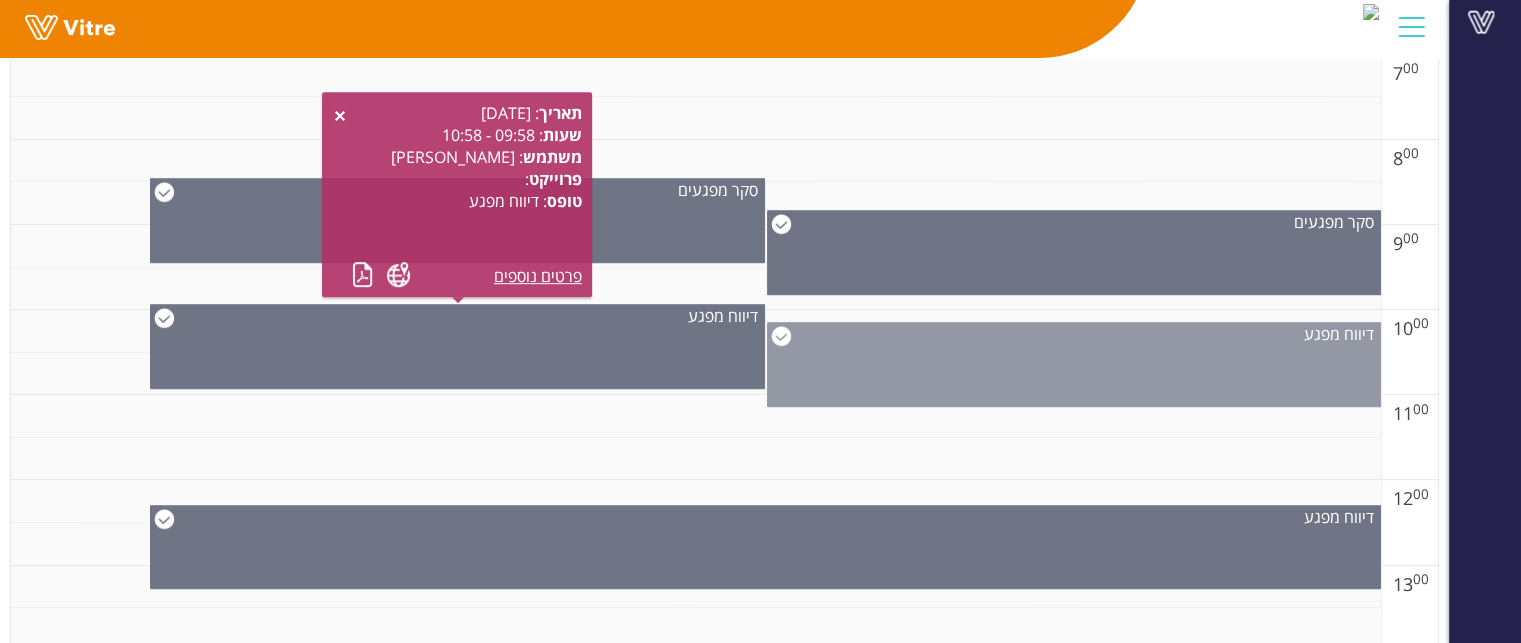 click on "דיווח מפגע" at bounding box center [1074, 364] 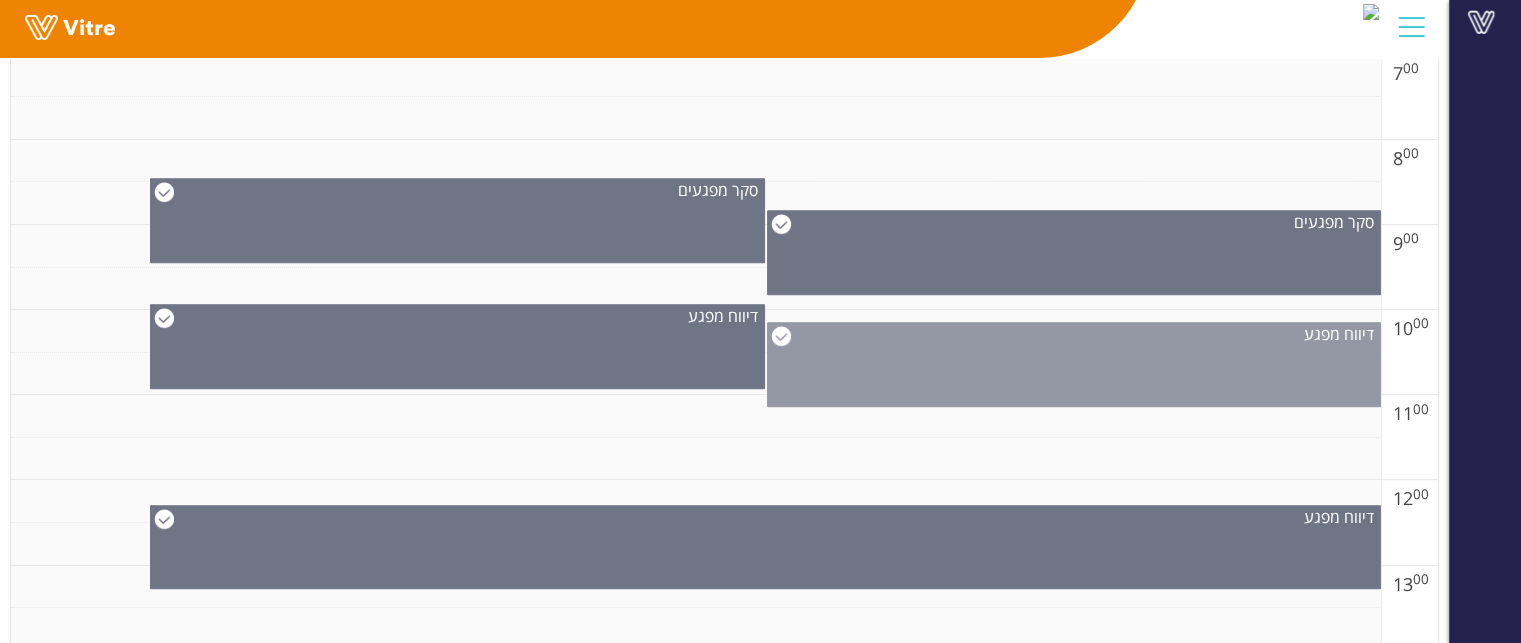 click on "דיווח מפגע" at bounding box center (1074, 364) 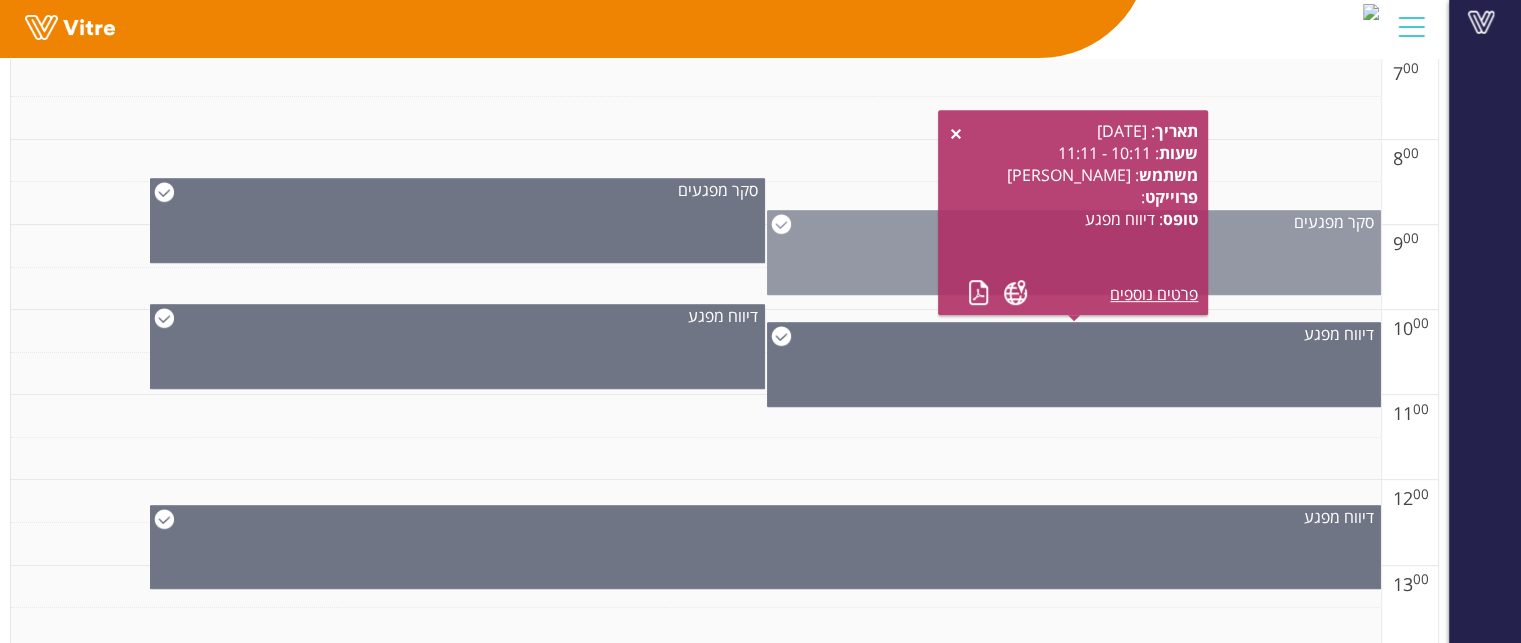 click on "סקר מפגעים" at bounding box center (1074, 252) 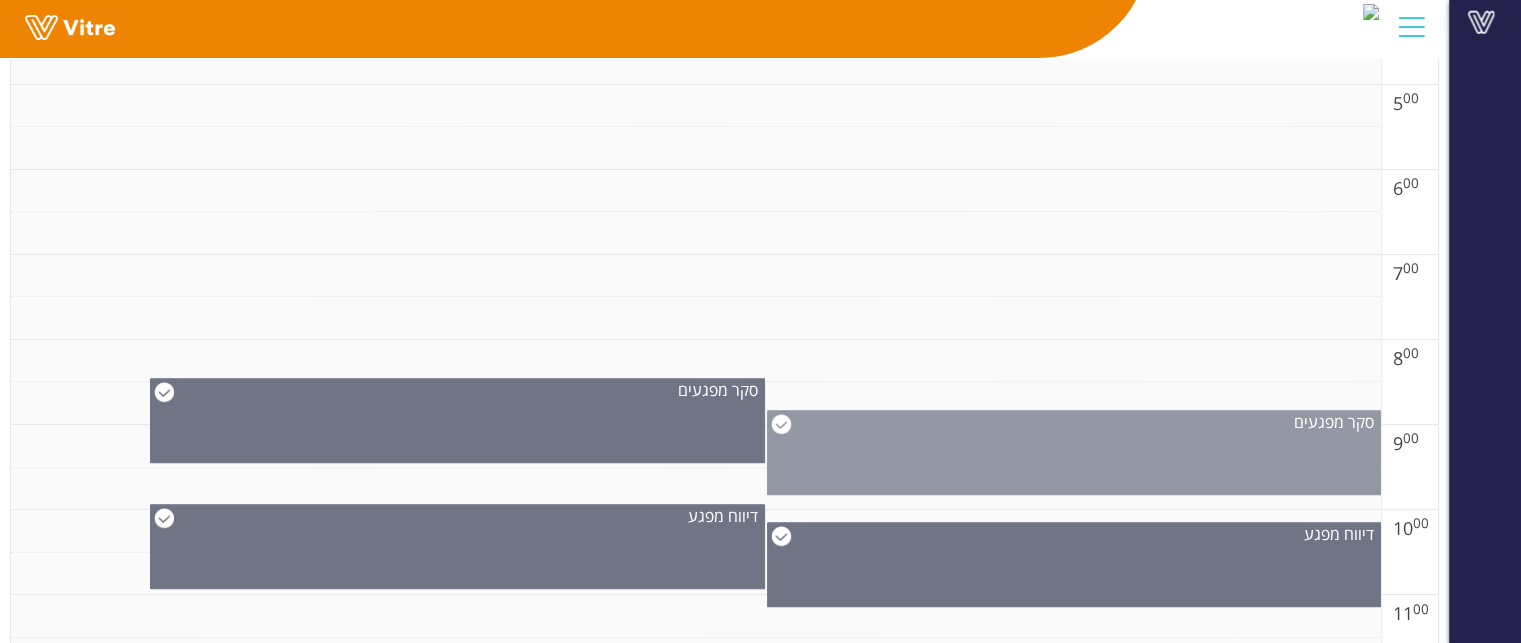 click on "סקר מפגעים" at bounding box center [1074, 452] 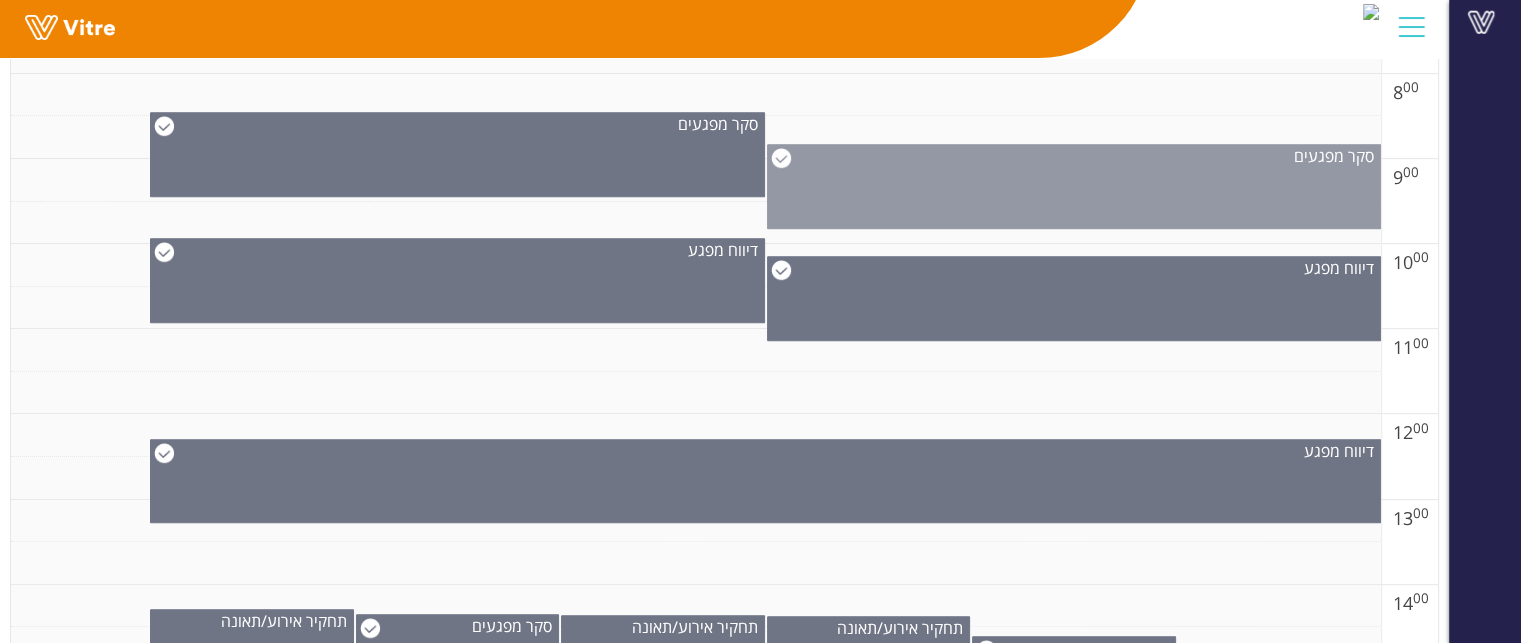 scroll, scrollTop: 1100, scrollLeft: 0, axis: vertical 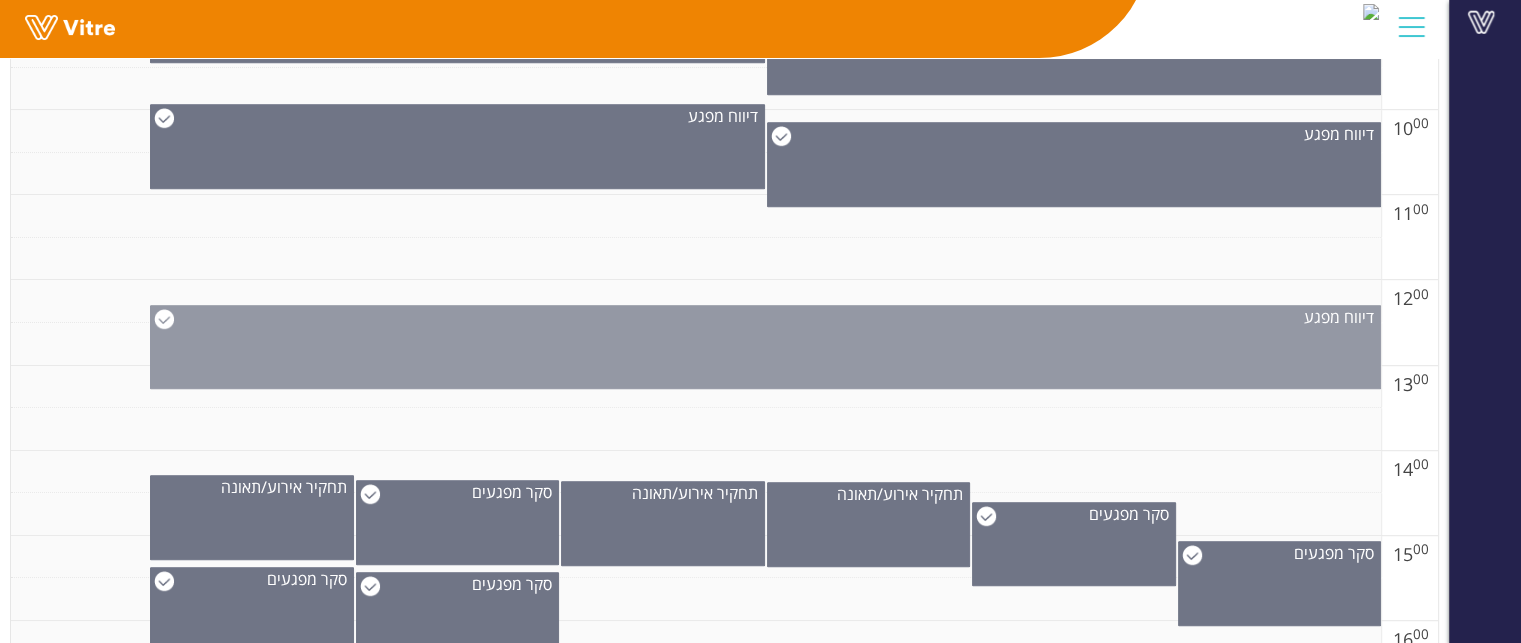 click on "דיווח מפגע" at bounding box center (765, 347) 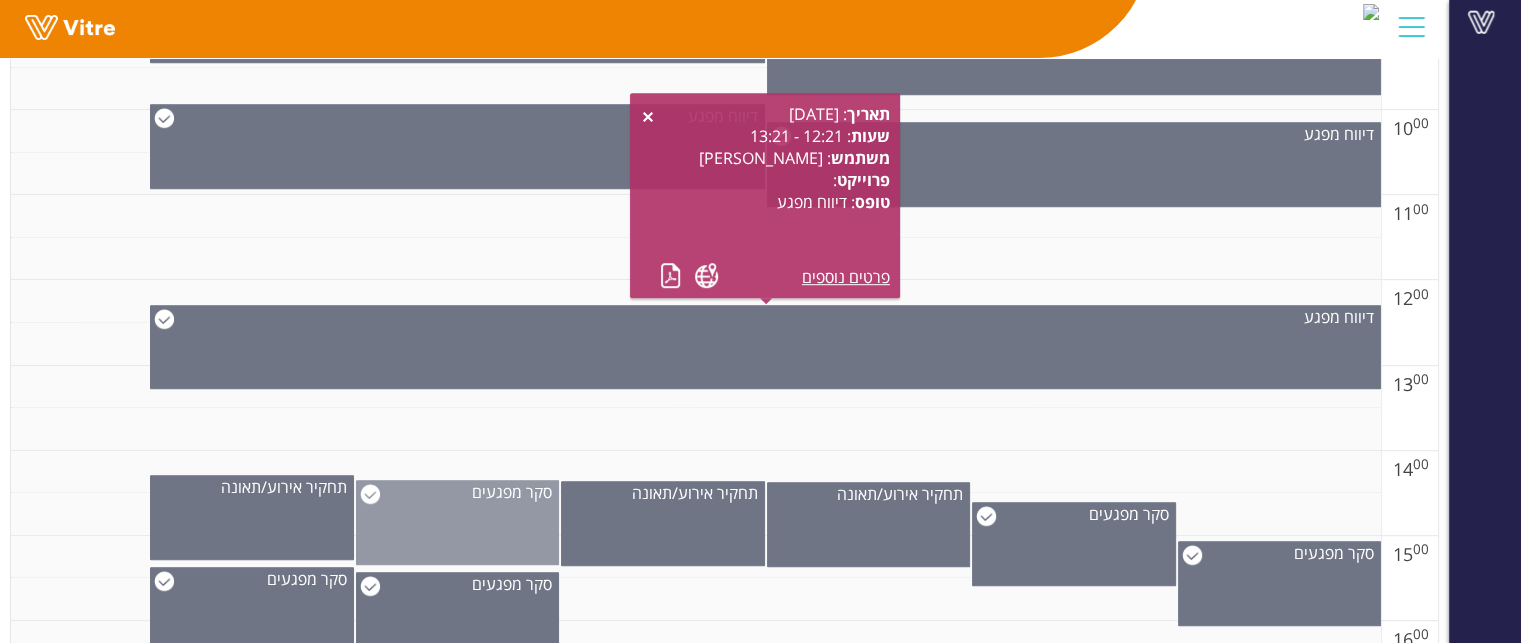 click on "סקר מפגעים" at bounding box center [458, 522] 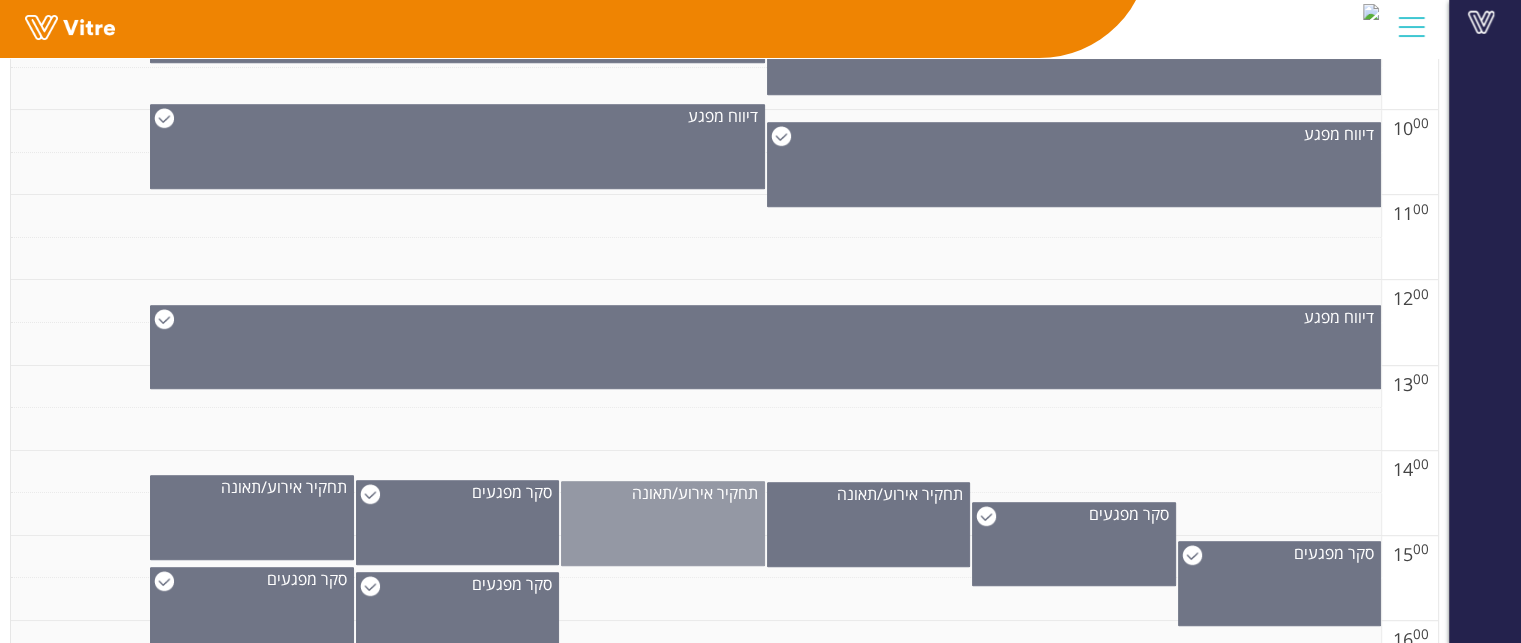 click on "תחקיר אירוע/תאונה" at bounding box center (663, 523) 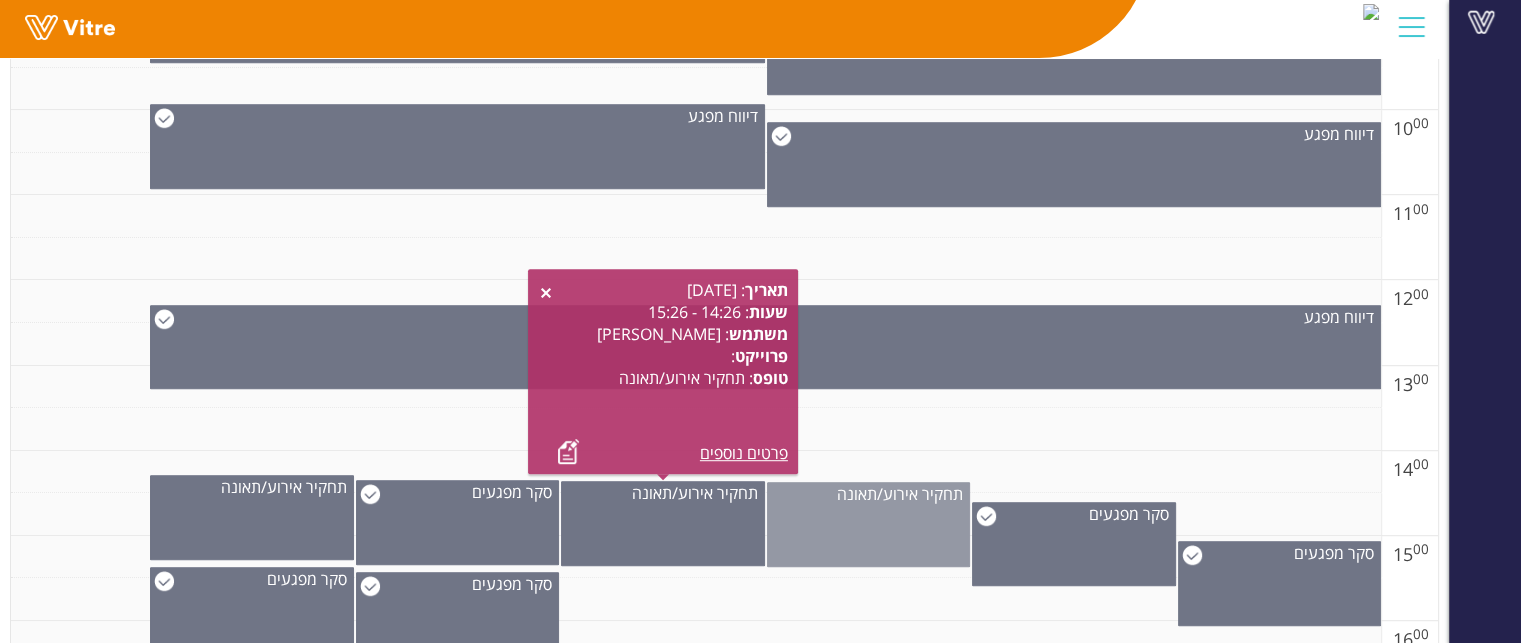 click on "תחקיר אירוע/תאונה" at bounding box center [869, 524] 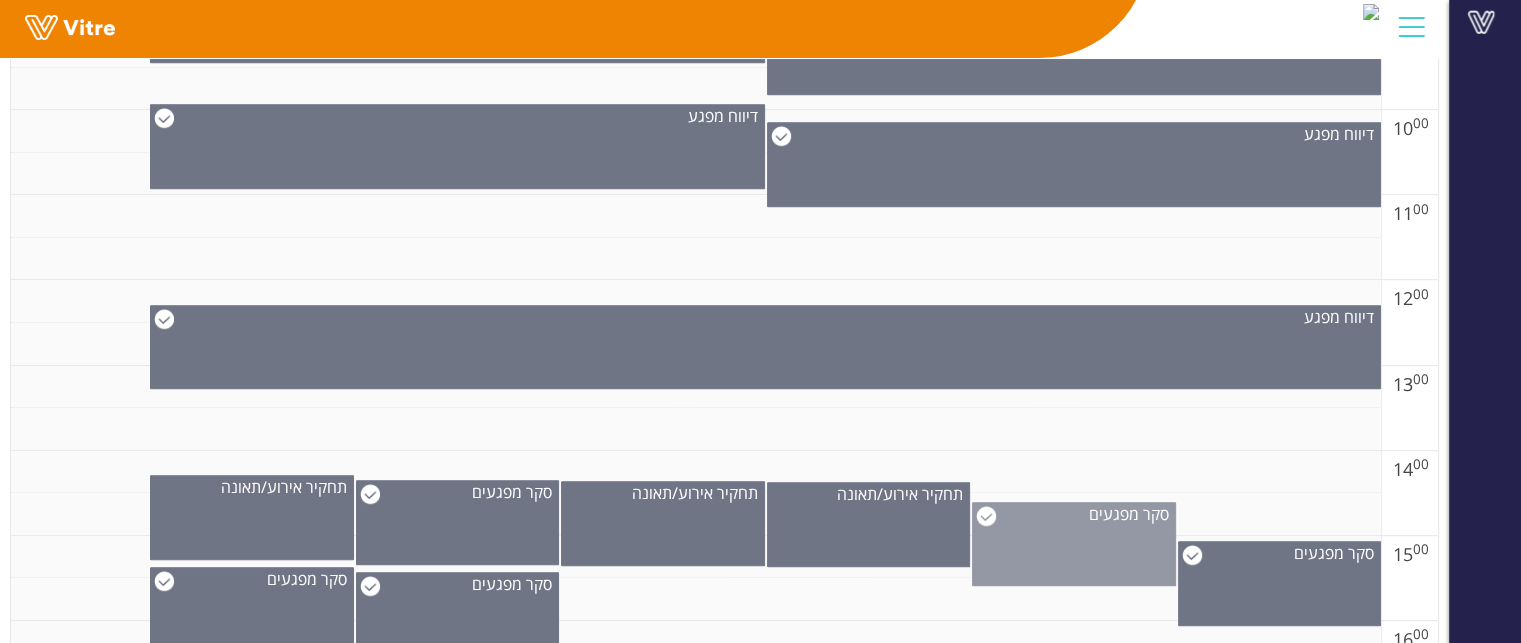 click on "סקר מפגעים" at bounding box center [1074, 544] 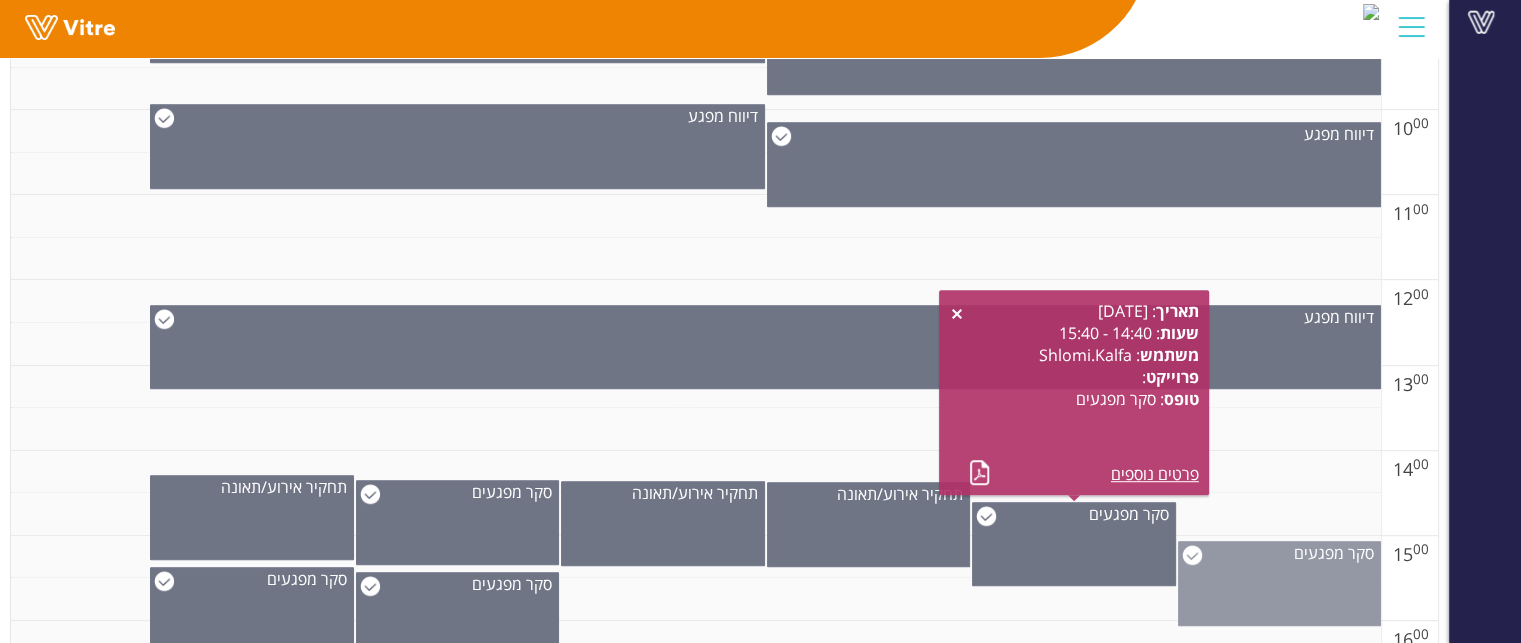 click on "סקר מפגעים" at bounding box center (1280, 583) 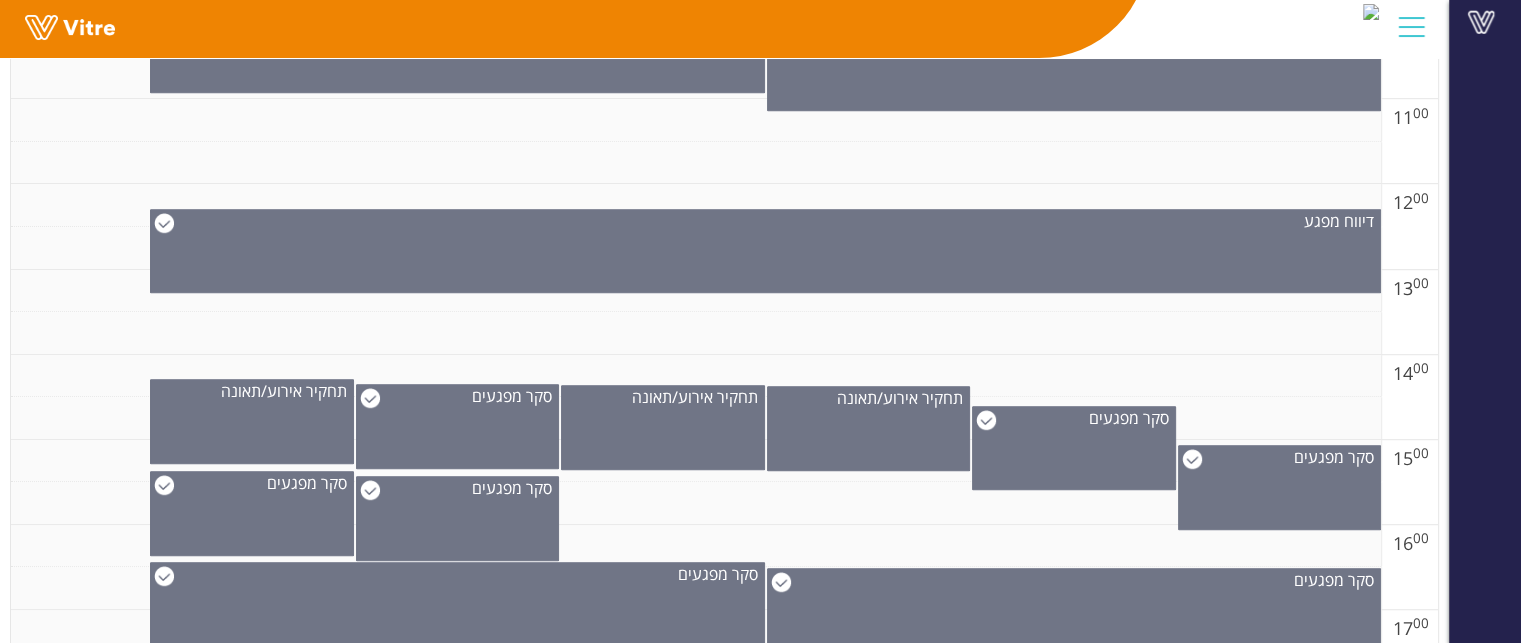 scroll, scrollTop: 1300, scrollLeft: 0, axis: vertical 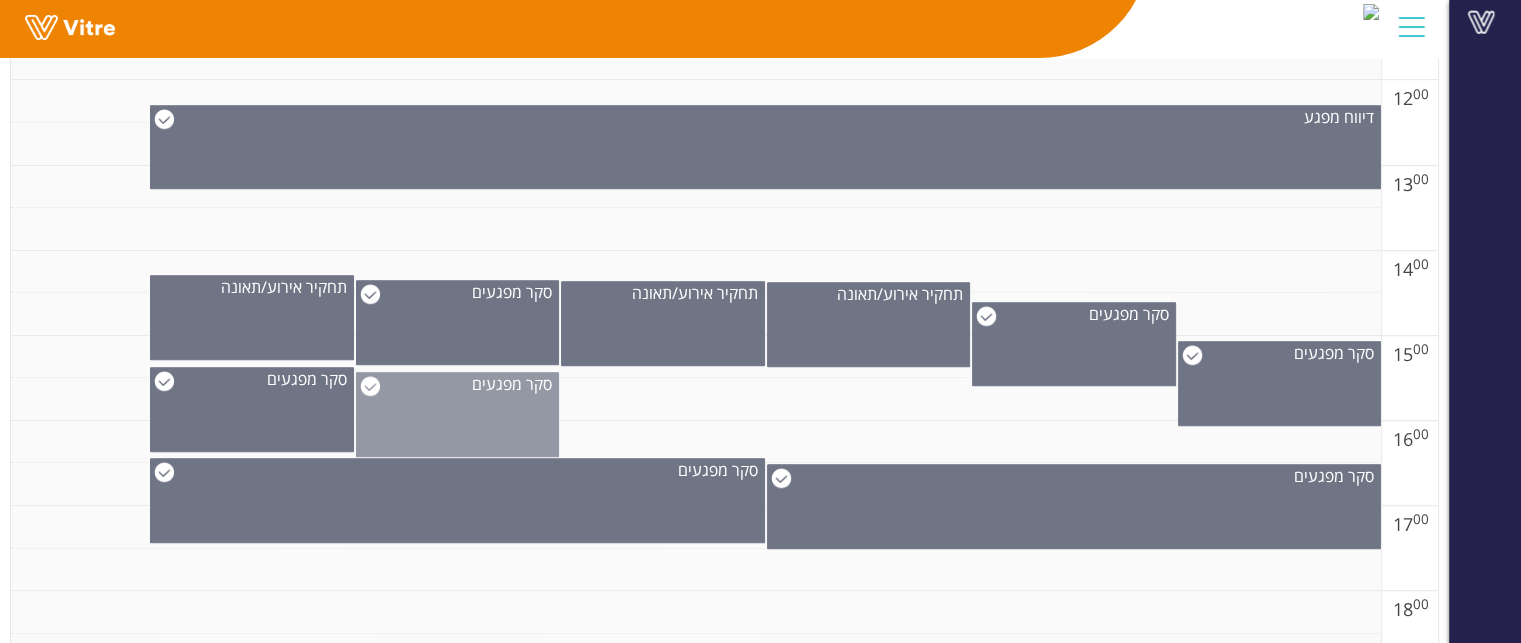 click on "סקר מפגעים" at bounding box center [458, 414] 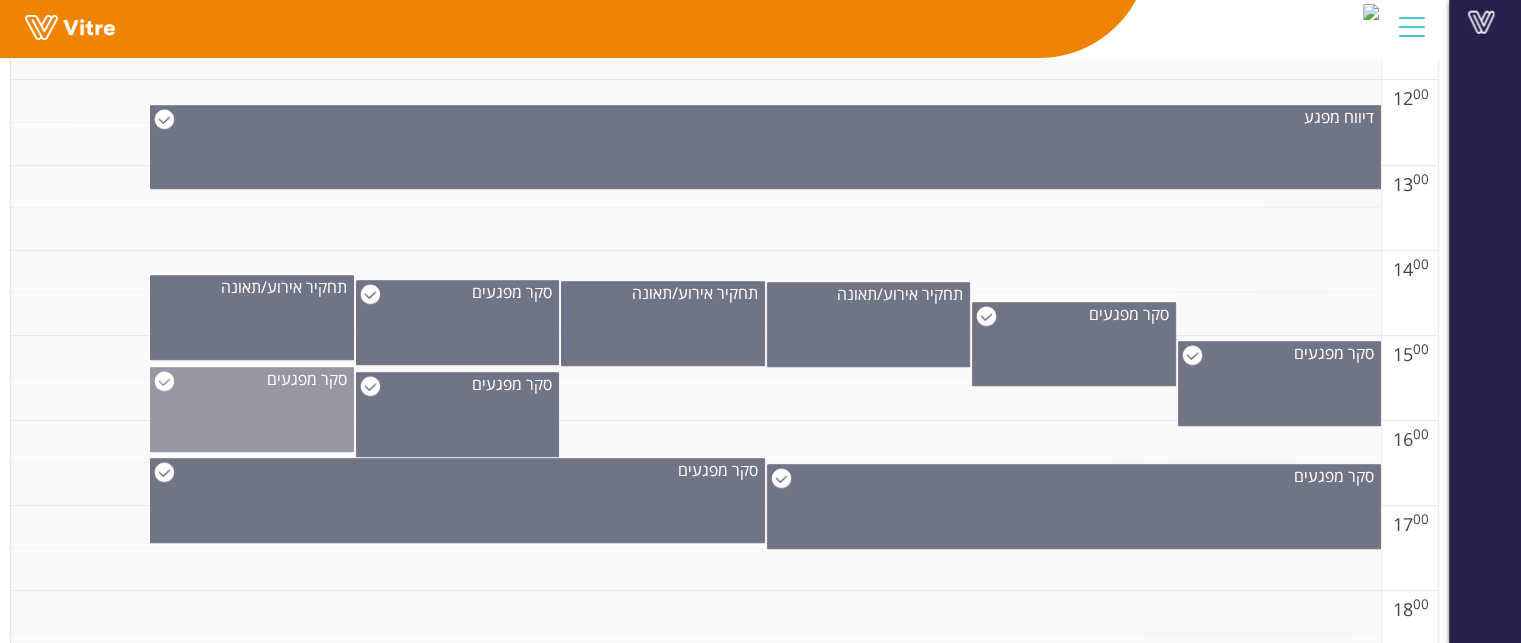click on "סקר מפגעים" at bounding box center (252, 409) 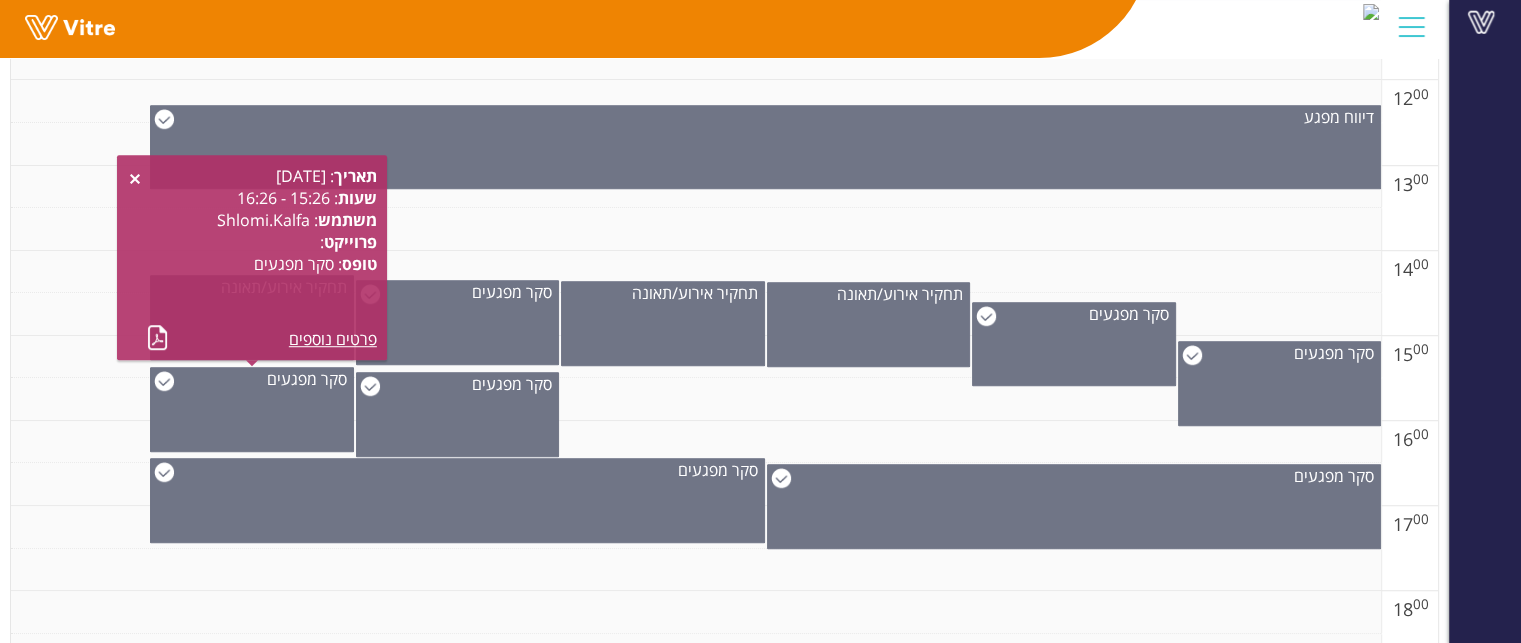 click at bounding box center (696, 229) 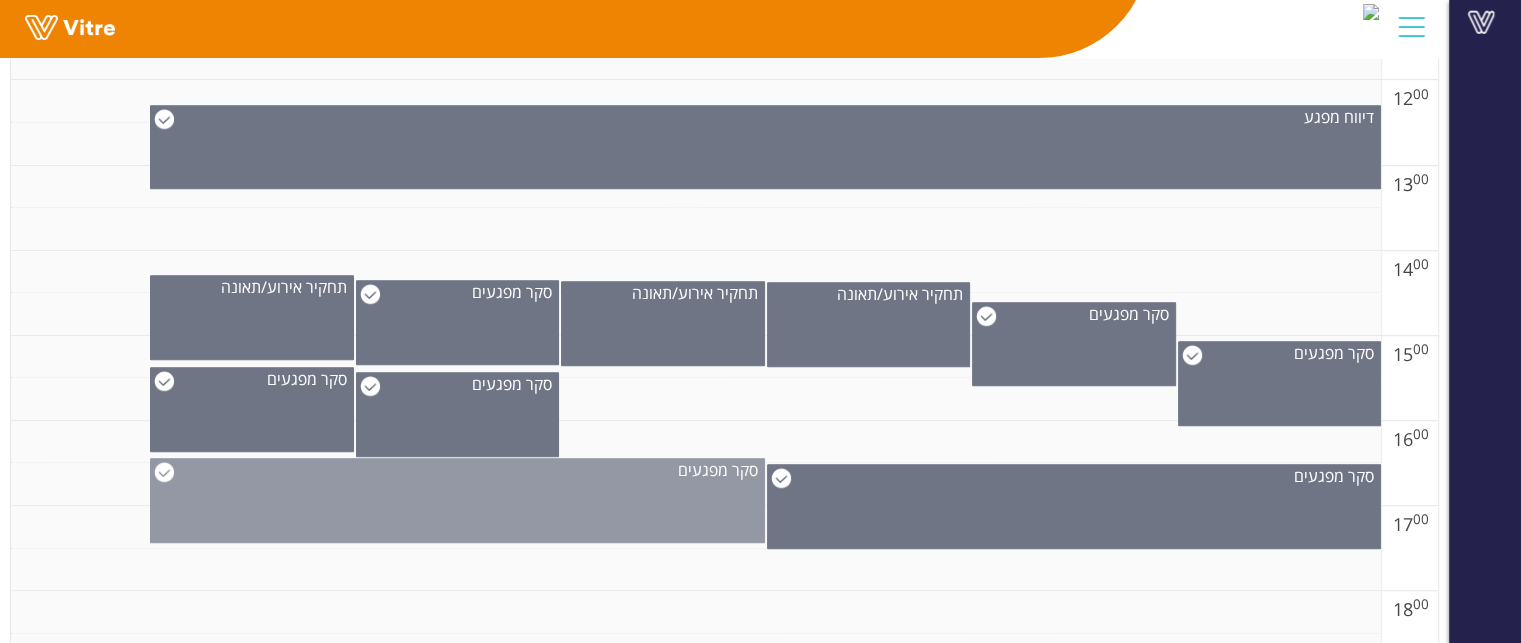 click on "סקר מפגעים" at bounding box center (457, 500) 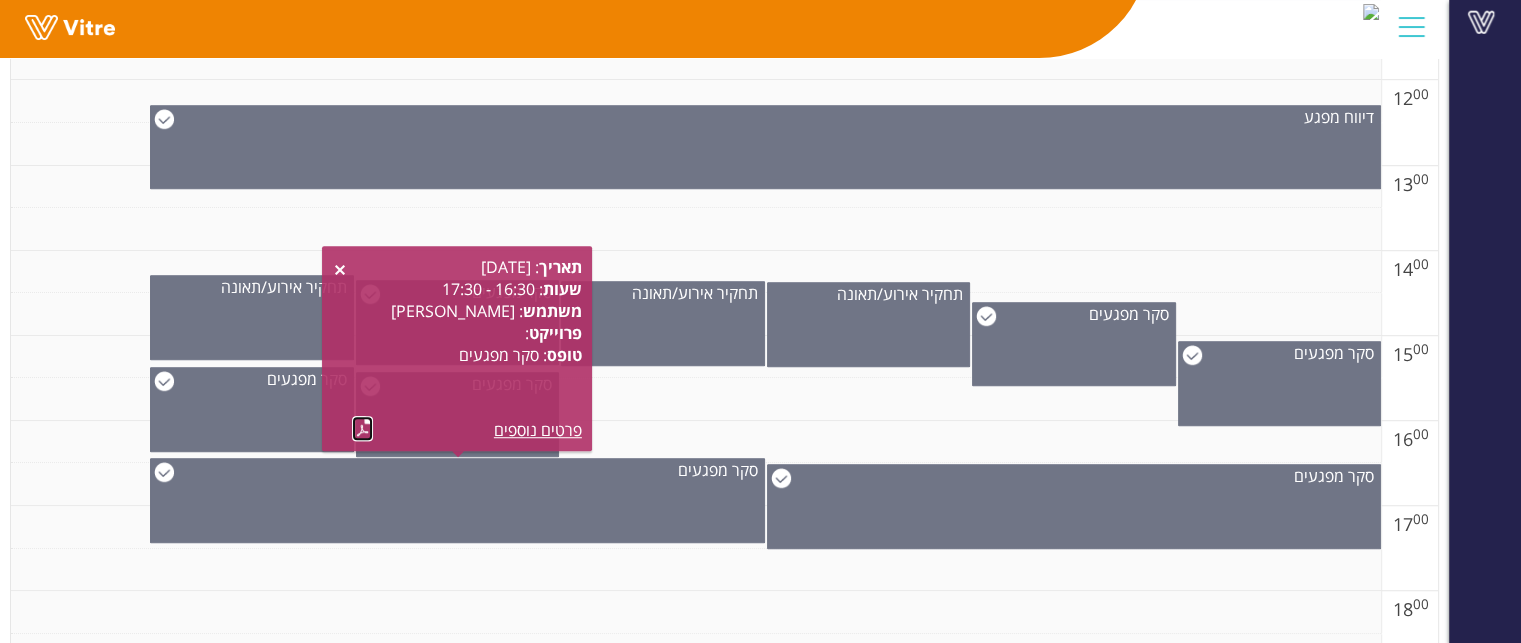 click at bounding box center [362, 428] 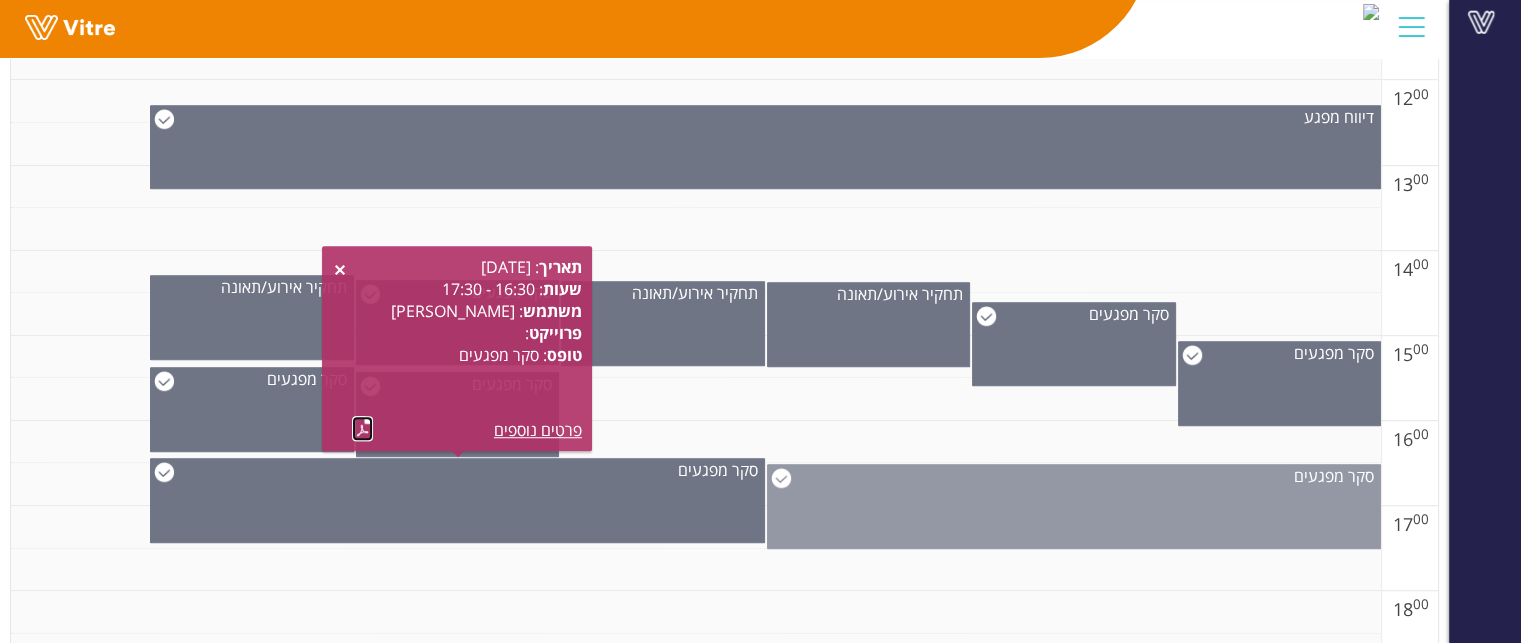 click on "סקר מפגעים" at bounding box center [1074, 506] 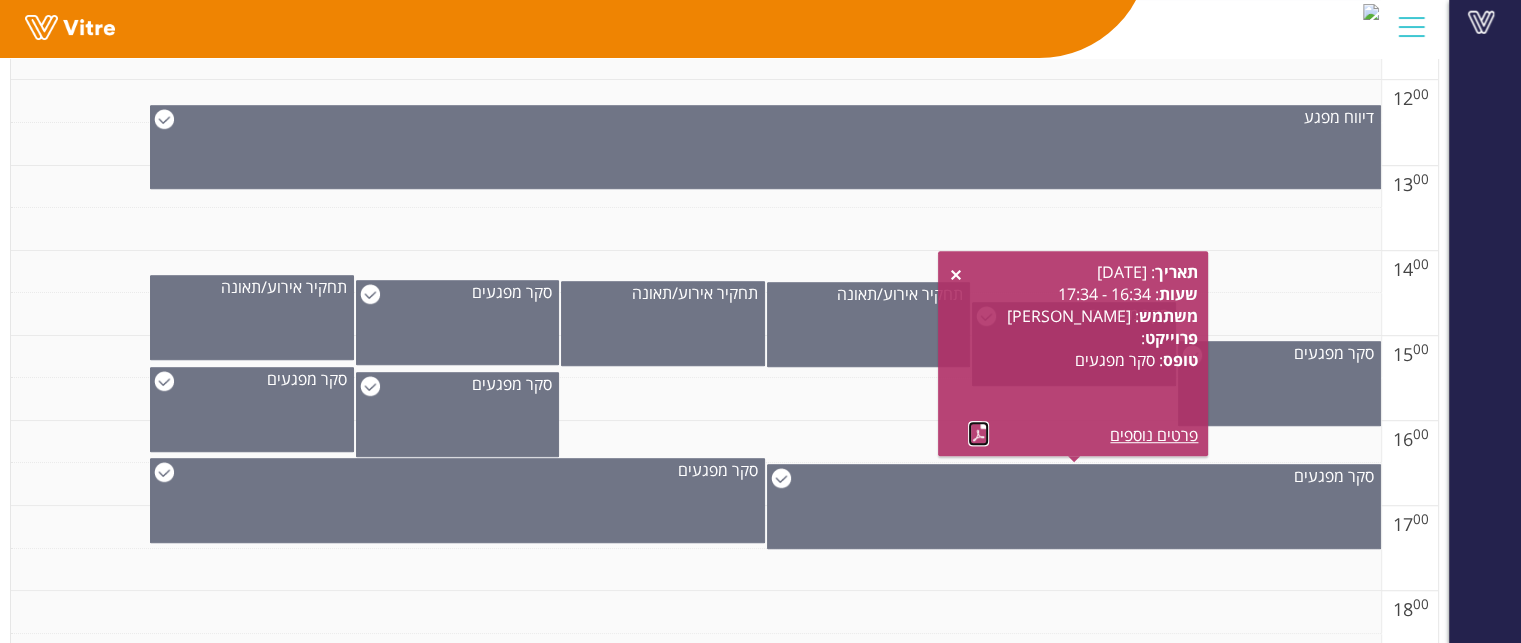 click at bounding box center (978, 433) 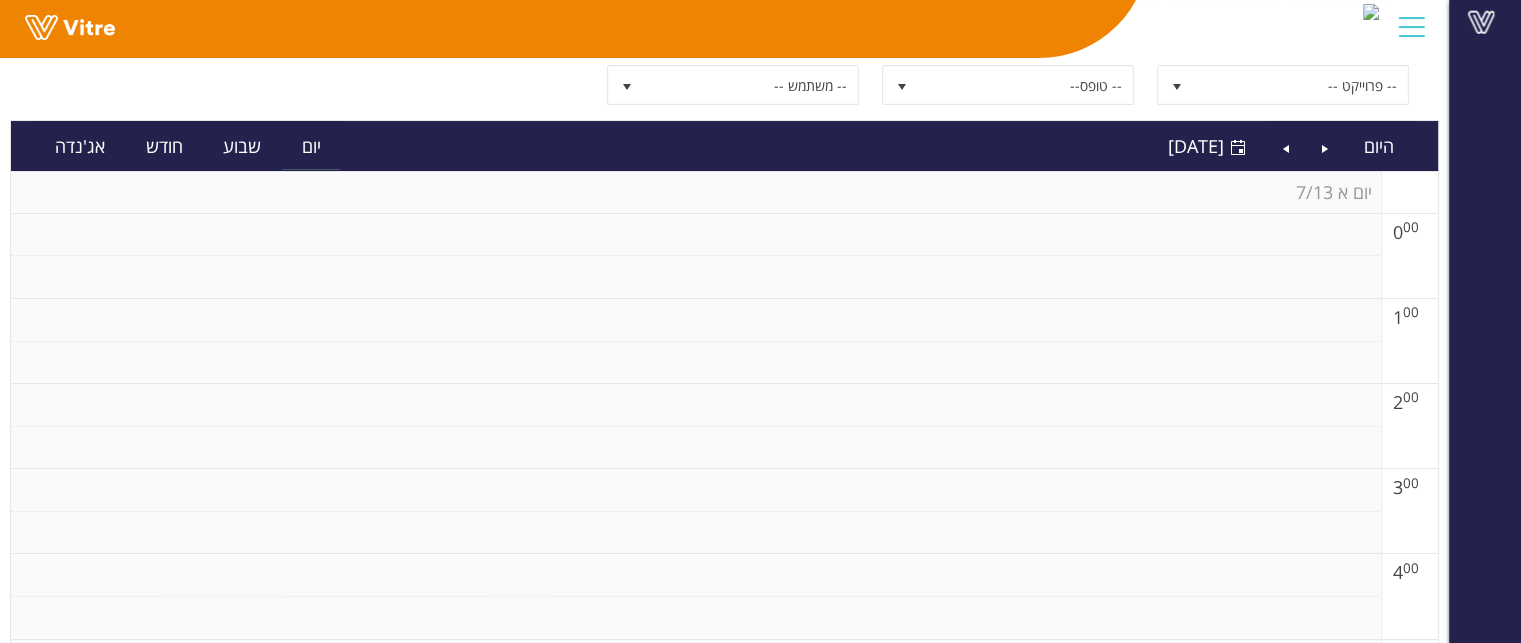 scroll, scrollTop: 0, scrollLeft: 0, axis: both 